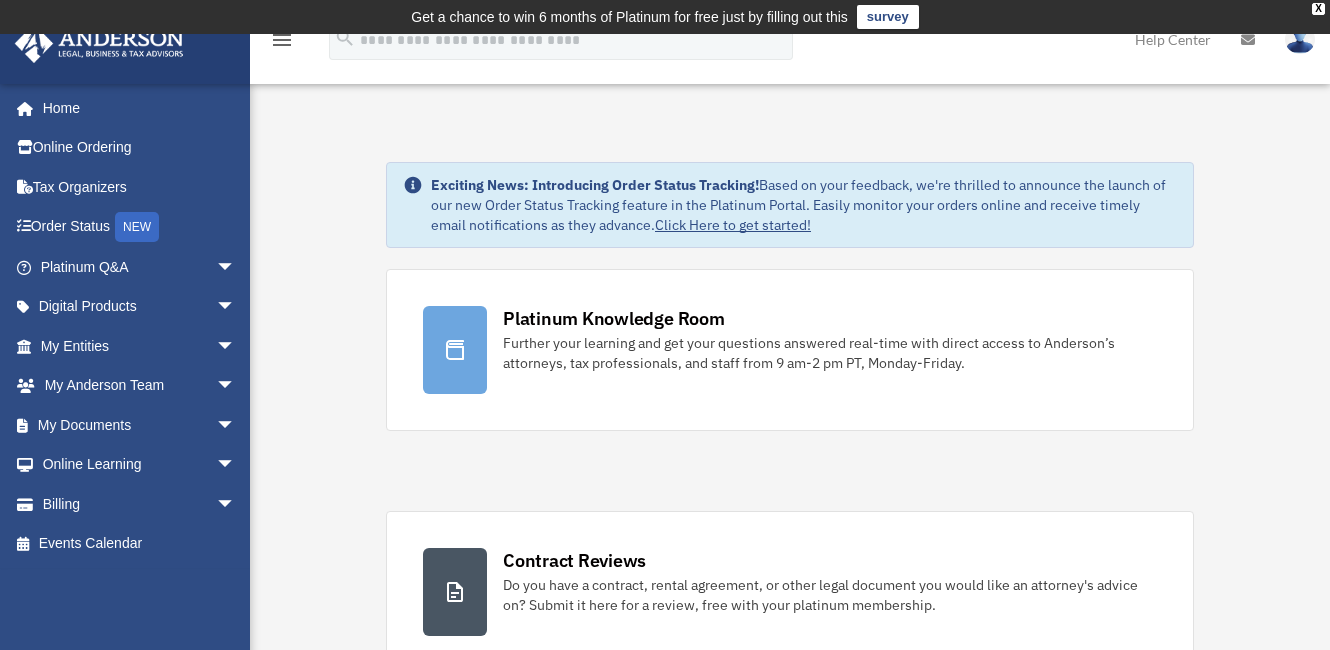 scroll, scrollTop: 0, scrollLeft: 0, axis: both 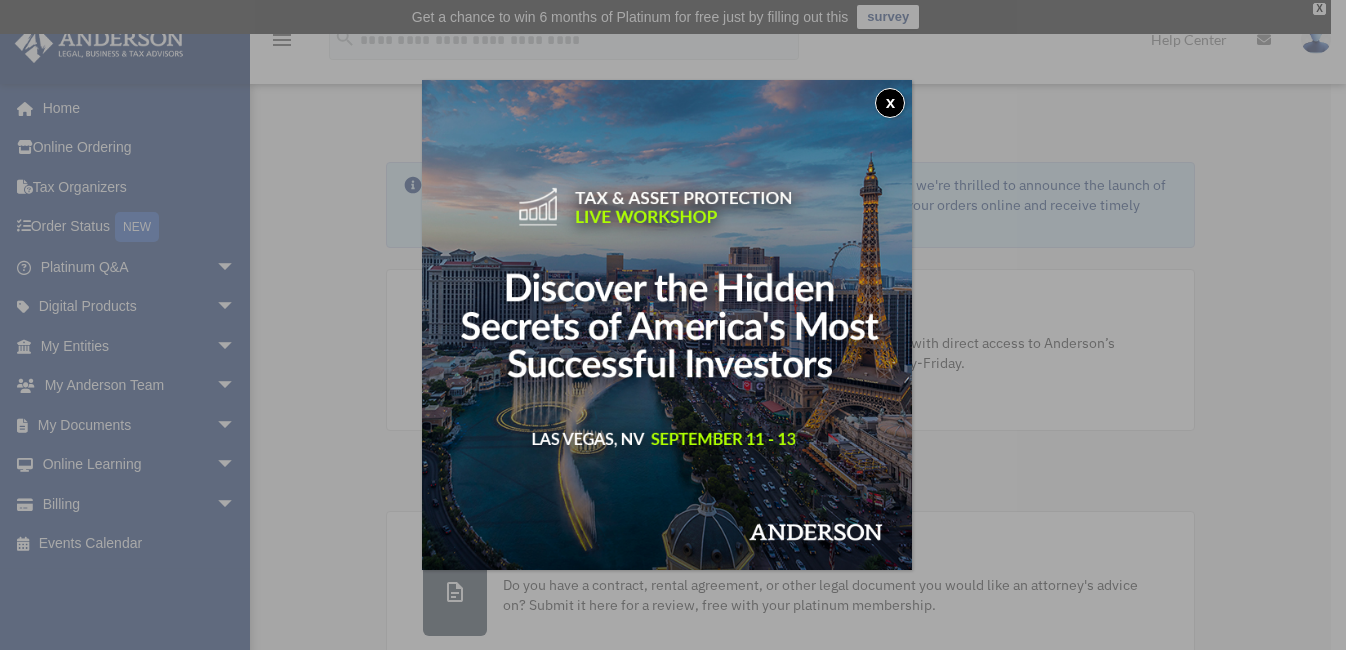click on "x" at bounding box center (890, 103) 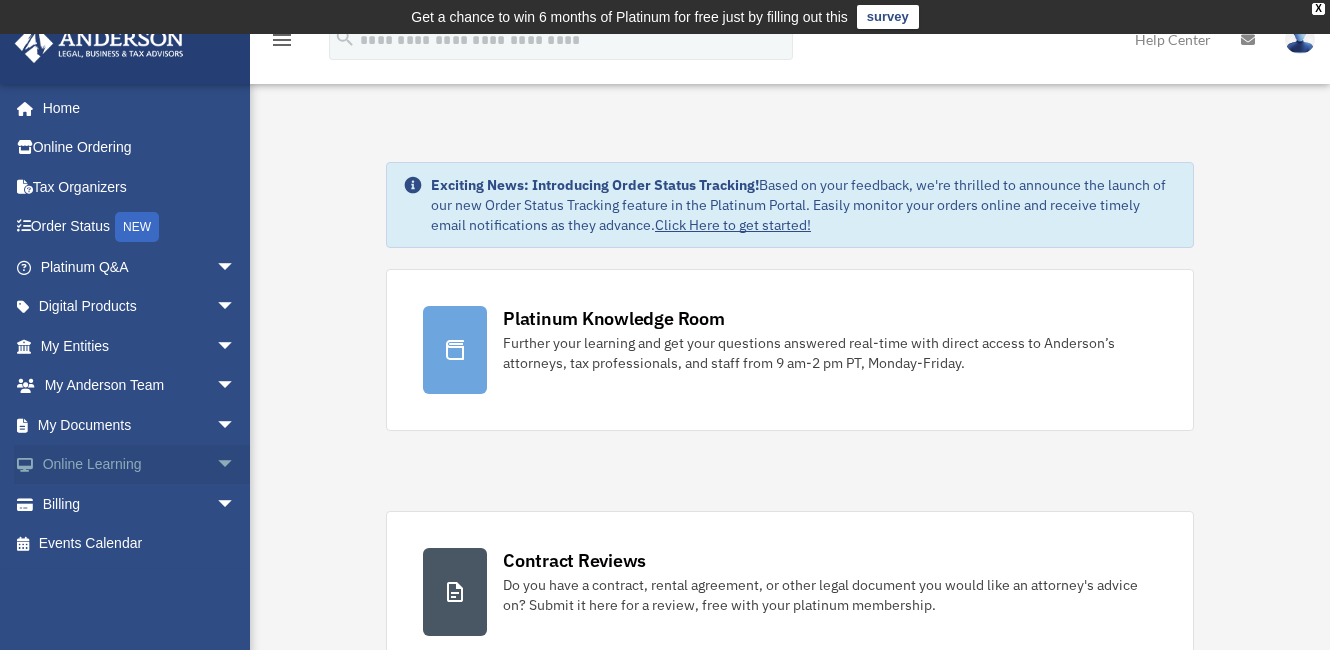 click on "arrow_drop_down" at bounding box center (236, 465) 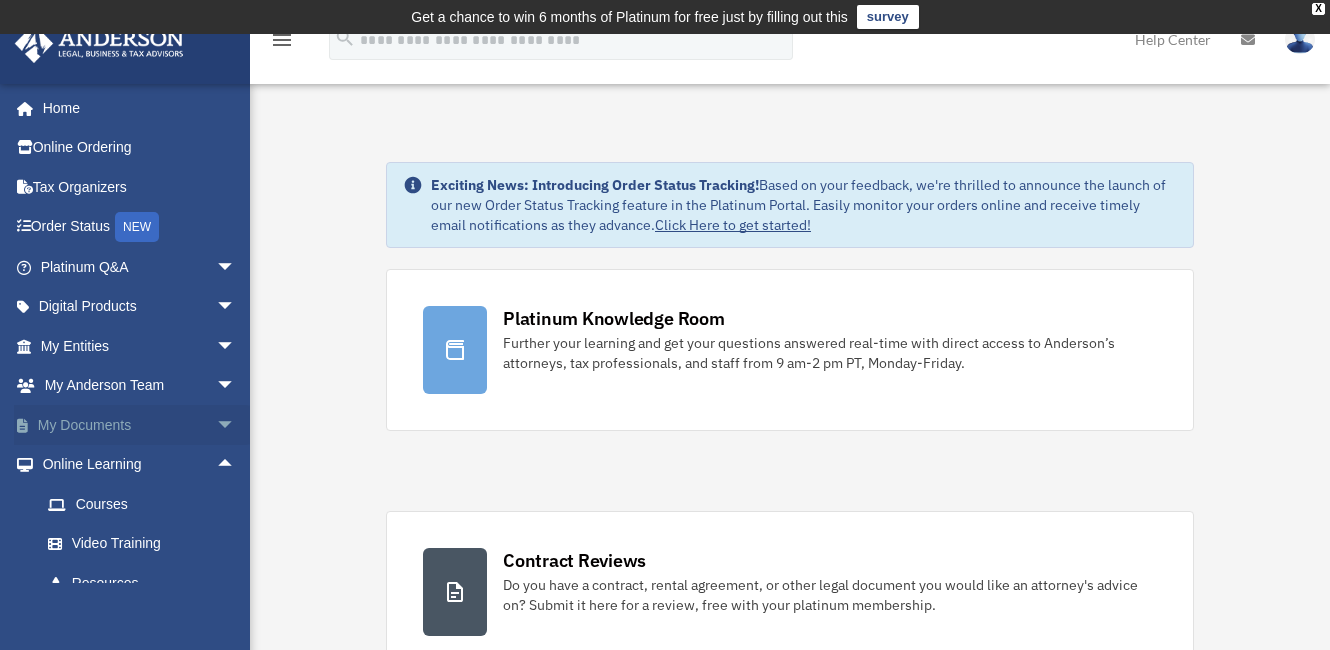 click on "arrow_drop_down" at bounding box center [236, 425] 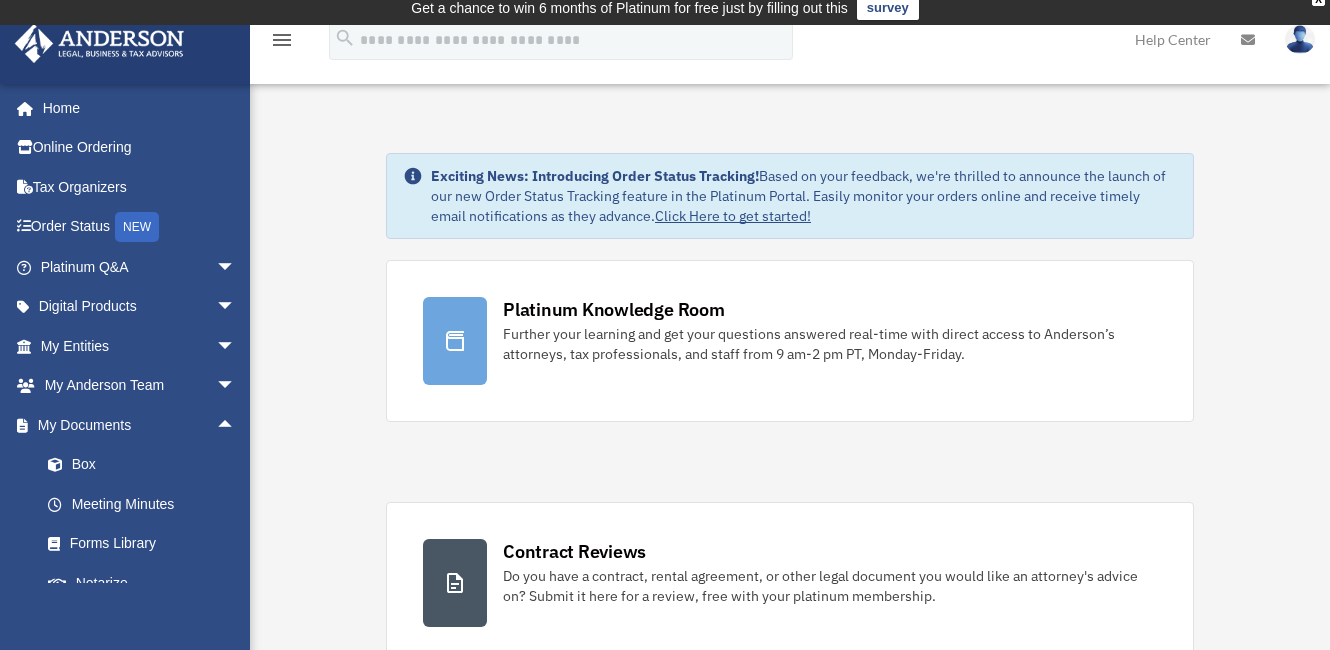 scroll, scrollTop: 0, scrollLeft: 0, axis: both 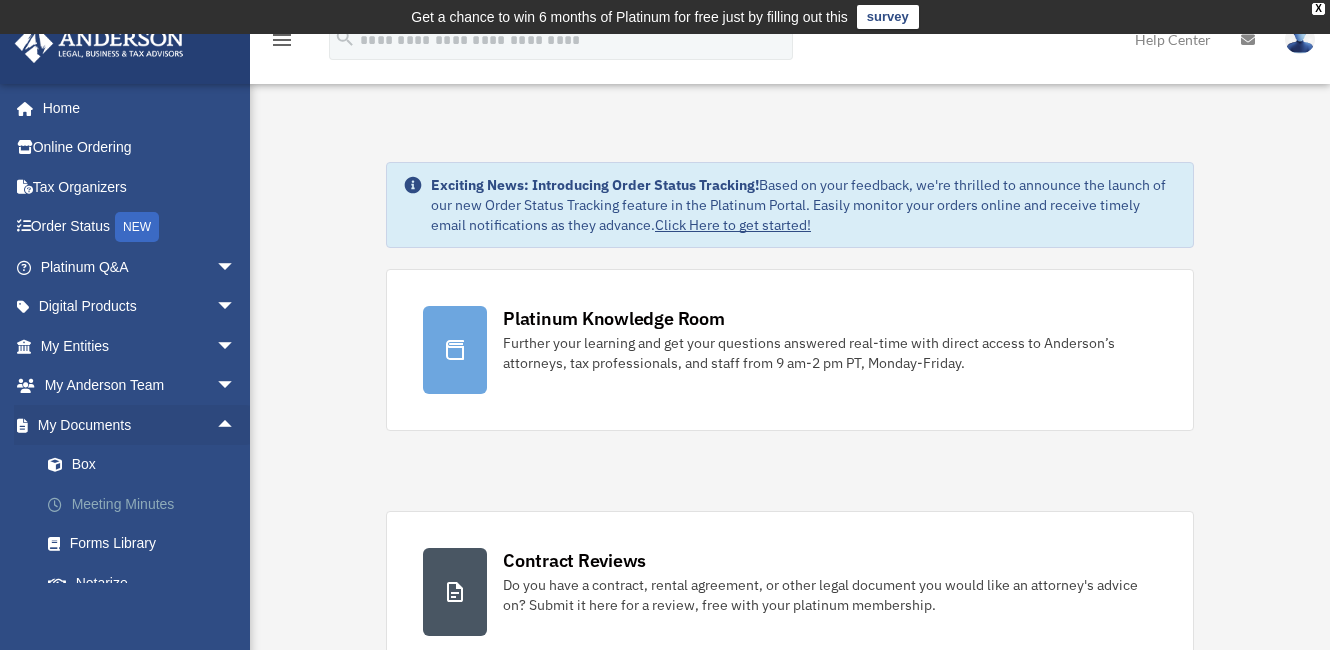 click on "Meeting Minutes" at bounding box center (147, 504) 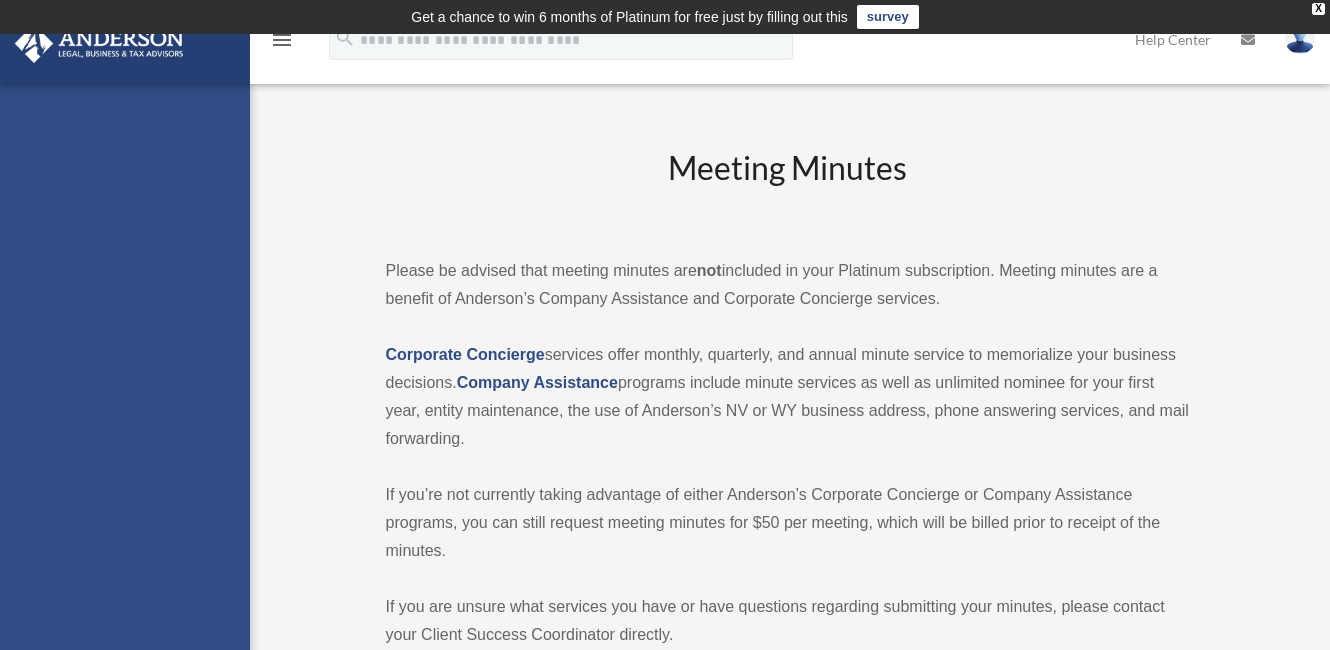 scroll, scrollTop: 0, scrollLeft: 0, axis: both 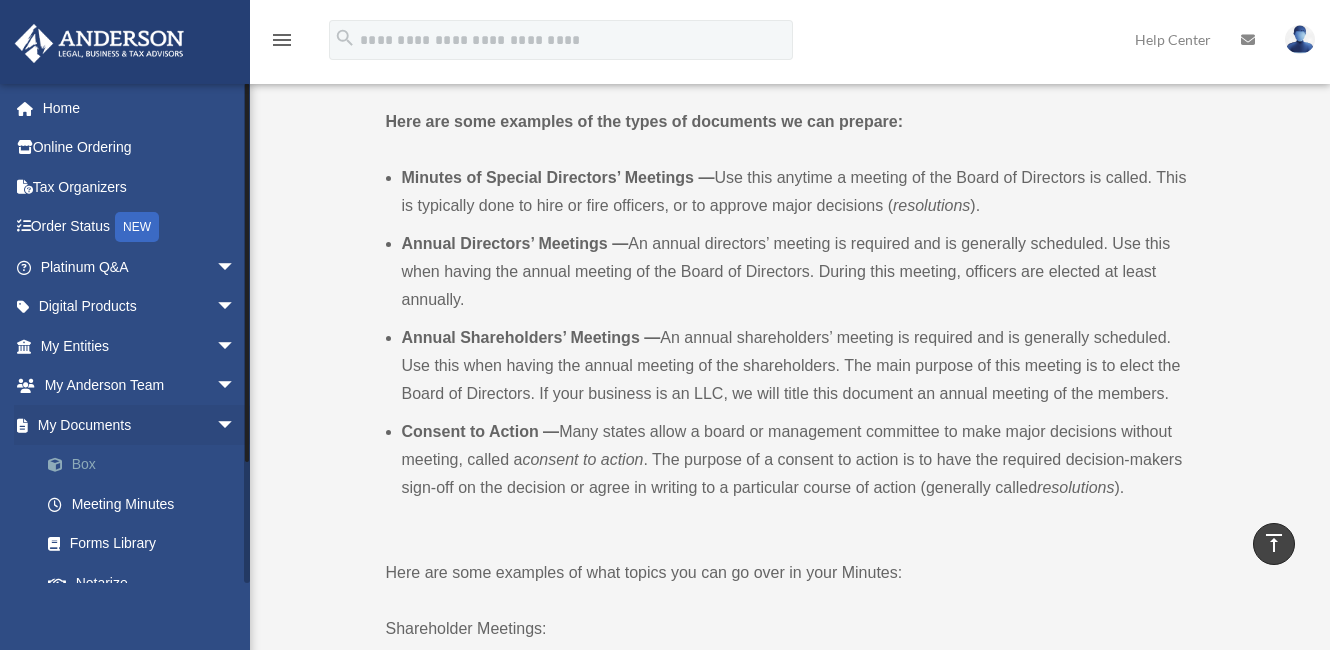 click on "Box" at bounding box center (147, 465) 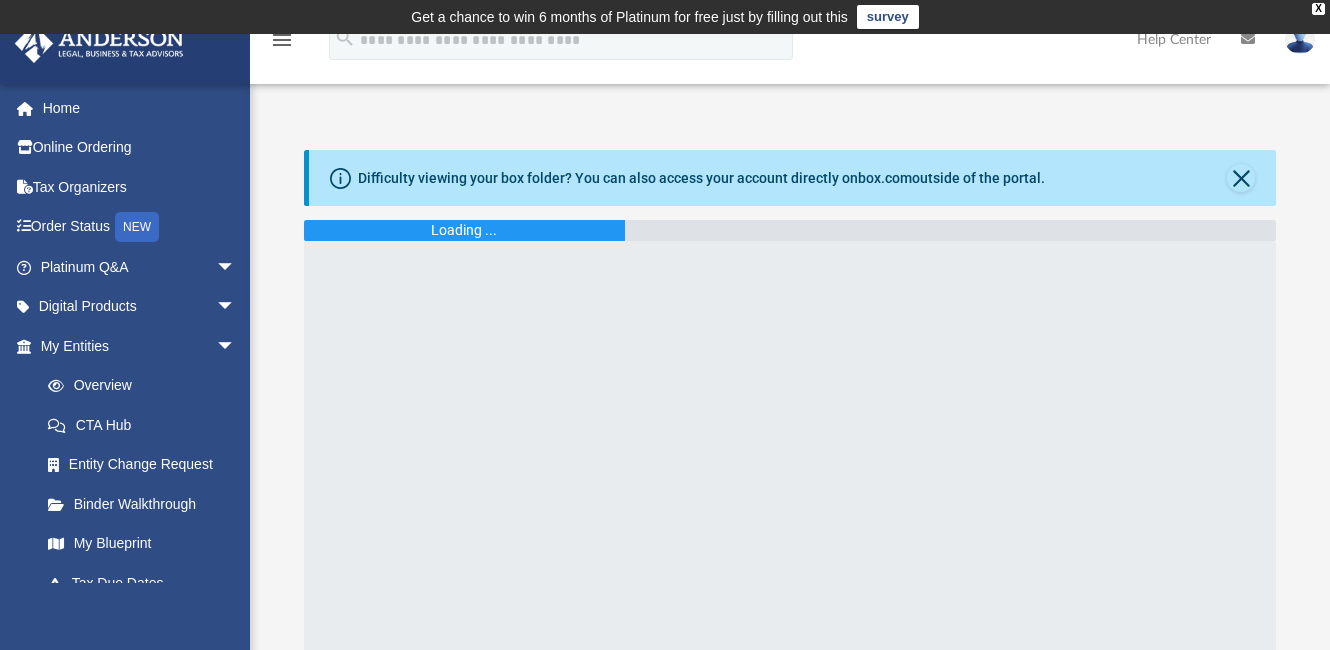 scroll, scrollTop: 0, scrollLeft: 0, axis: both 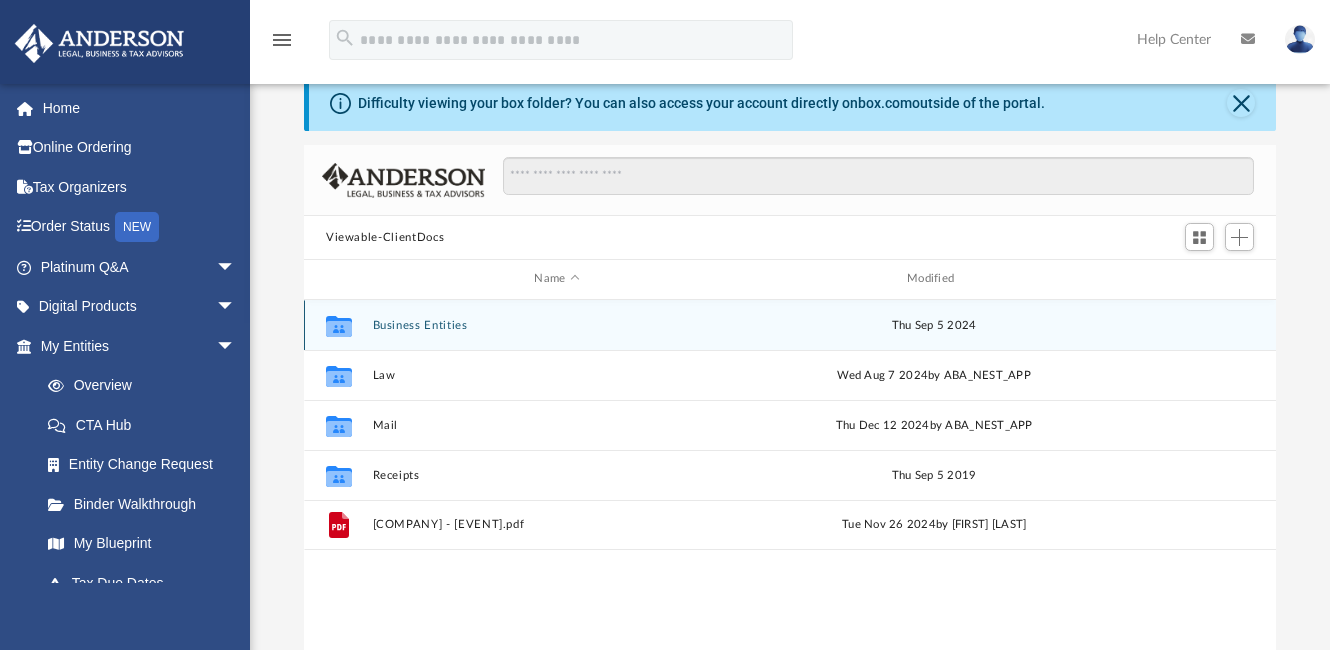 click on "Business Entities" at bounding box center [557, 325] 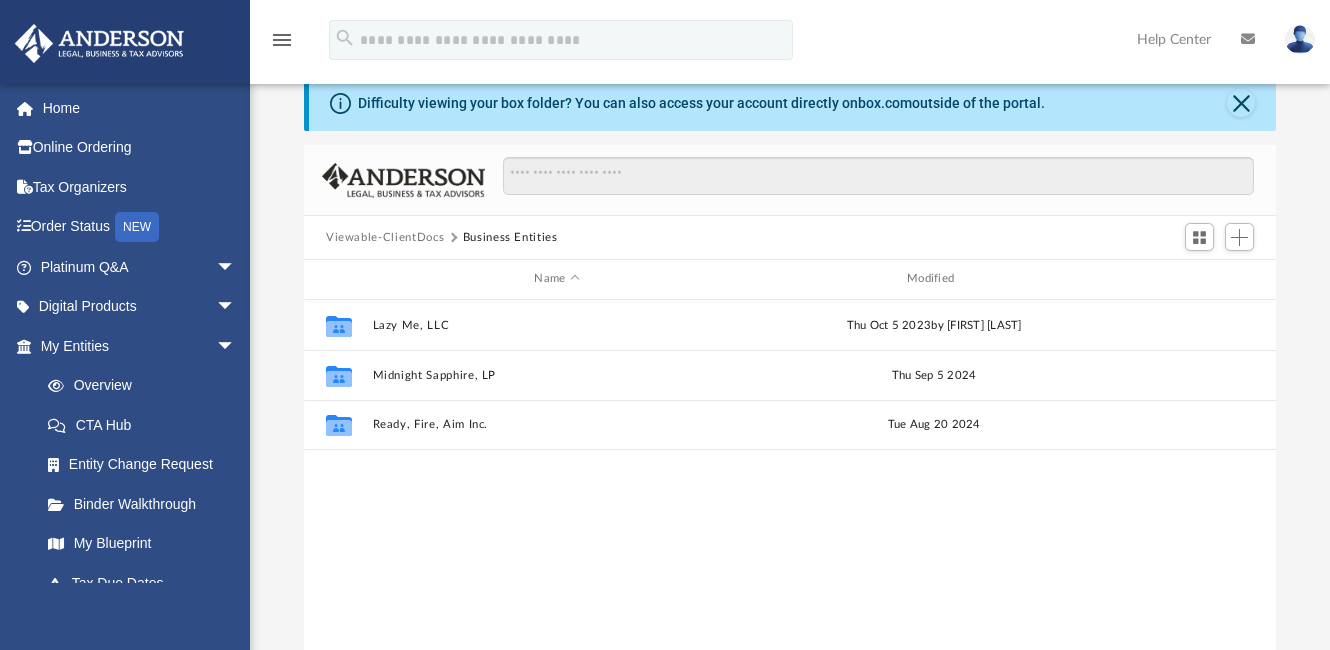 click on "Viewable-ClientDocs" at bounding box center [385, 238] 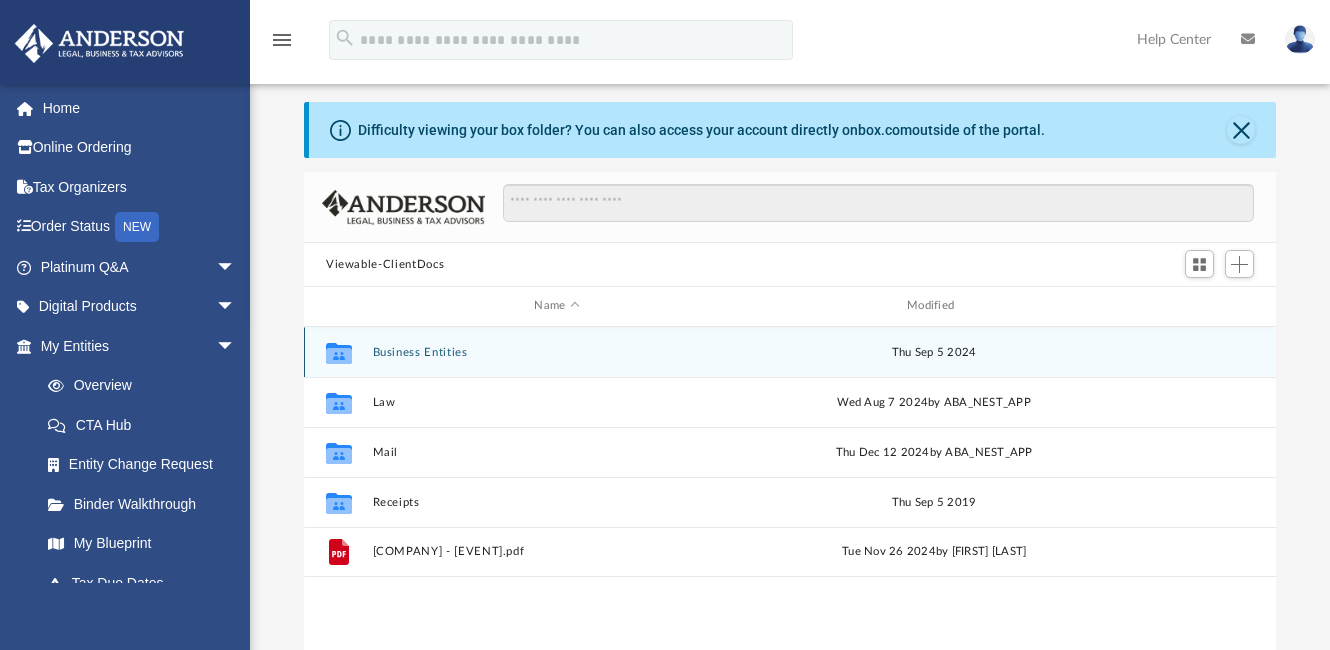 scroll, scrollTop: 64, scrollLeft: 0, axis: vertical 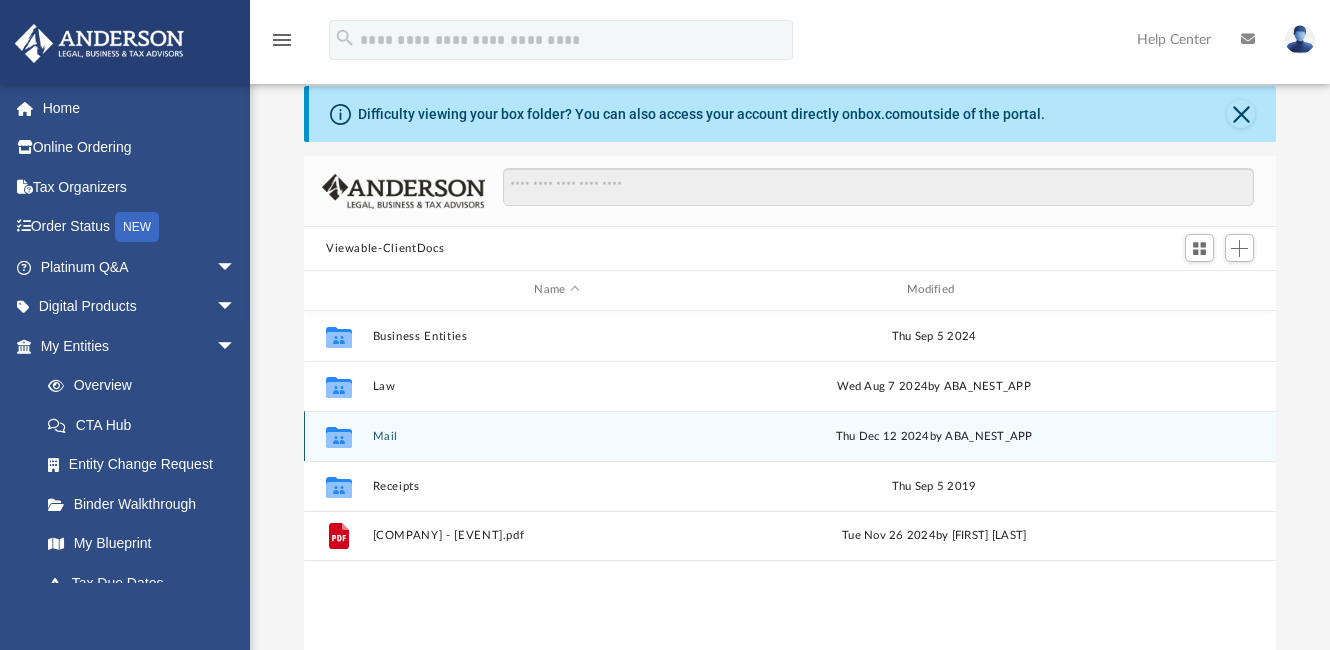 click 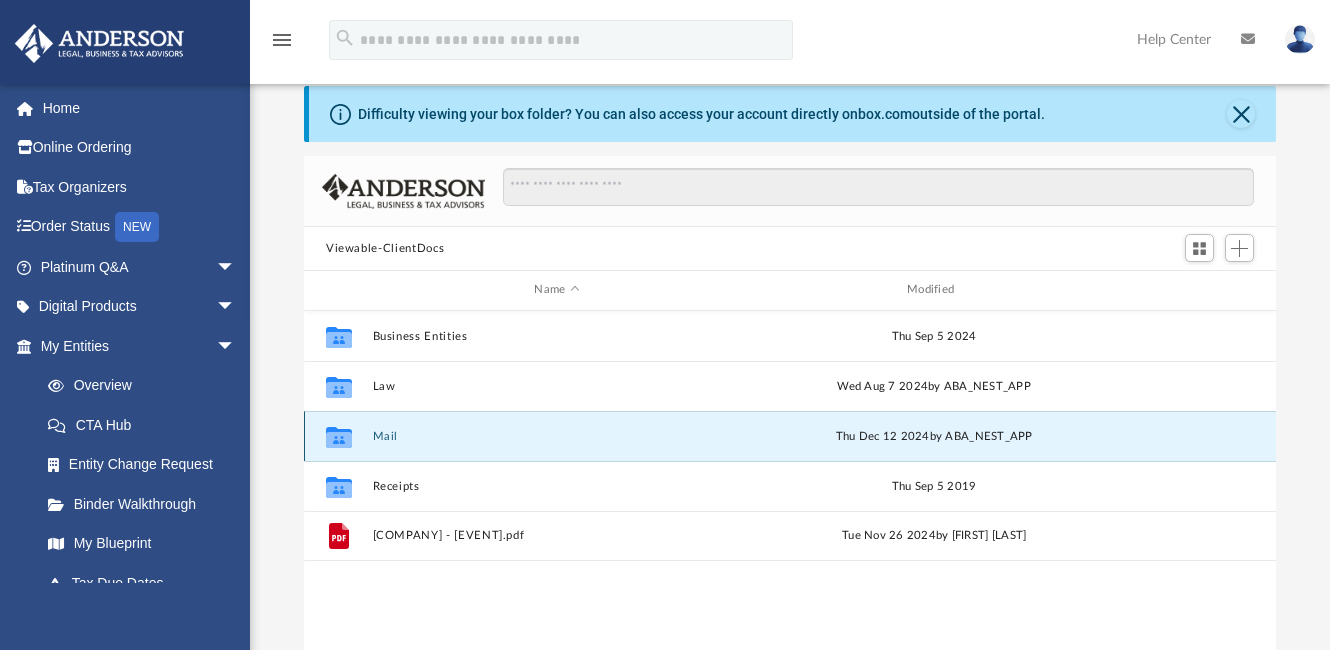 click on "Mail" at bounding box center (557, 436) 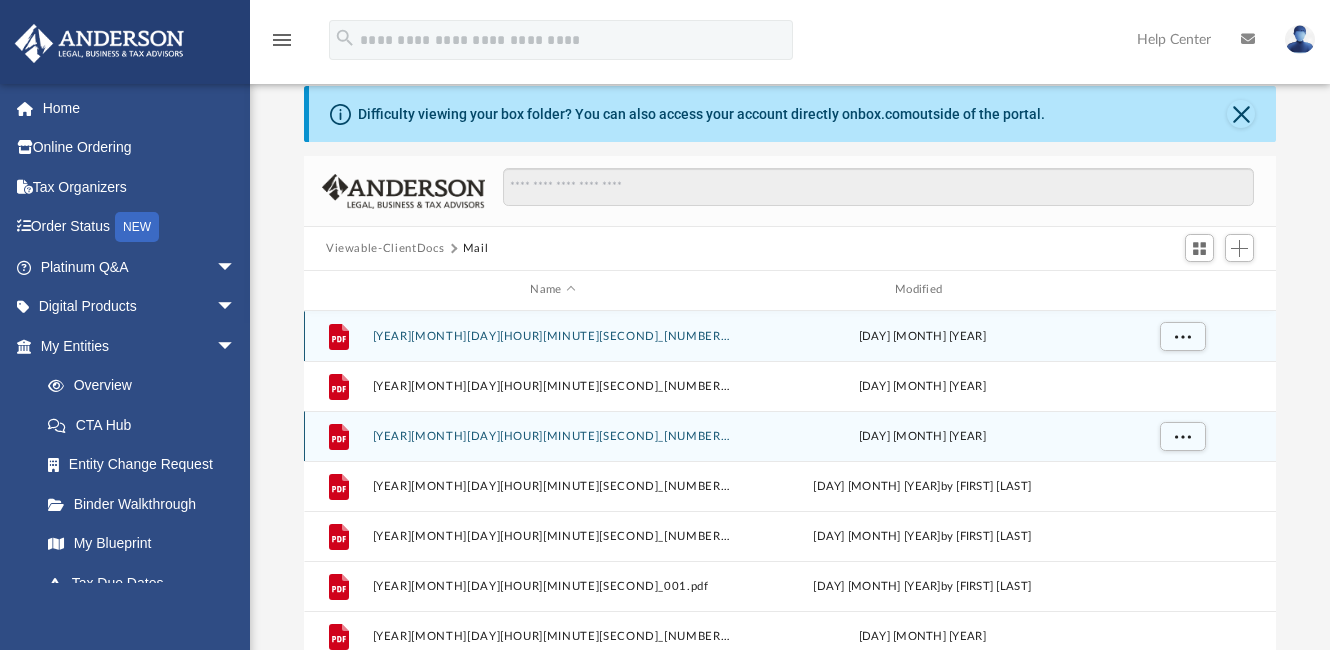 scroll, scrollTop: 377, scrollLeft: 956, axis: both 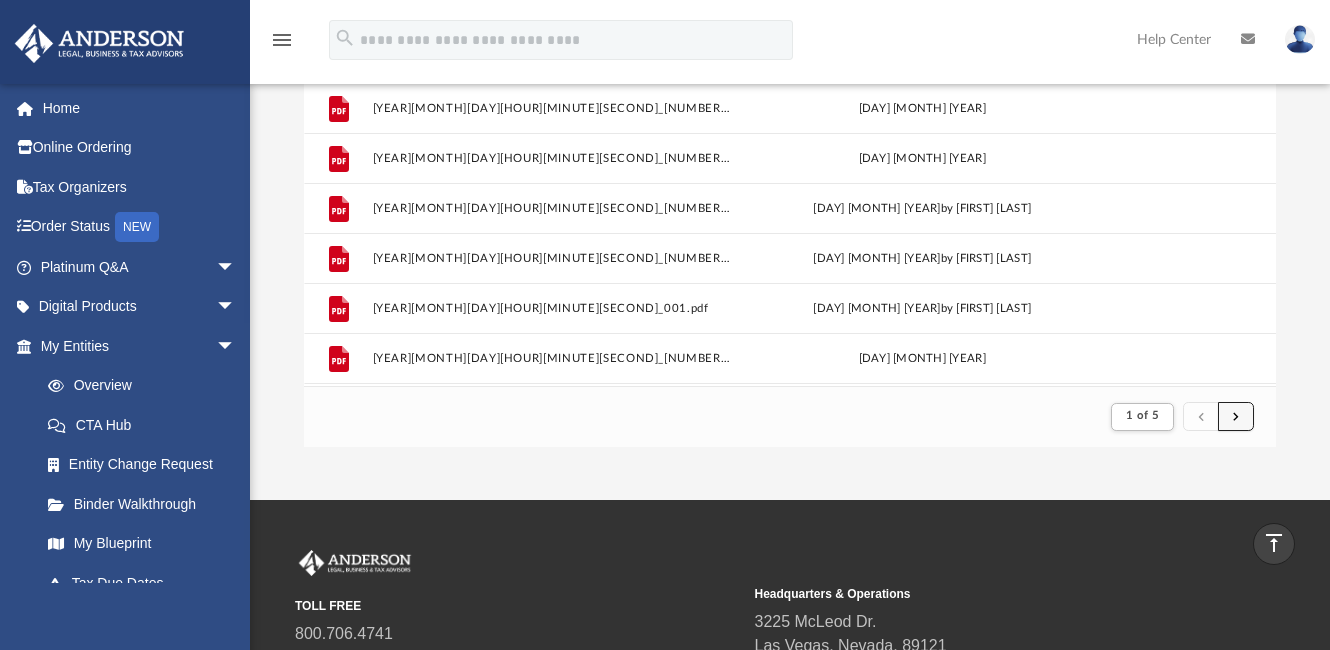 click at bounding box center (1236, 416) 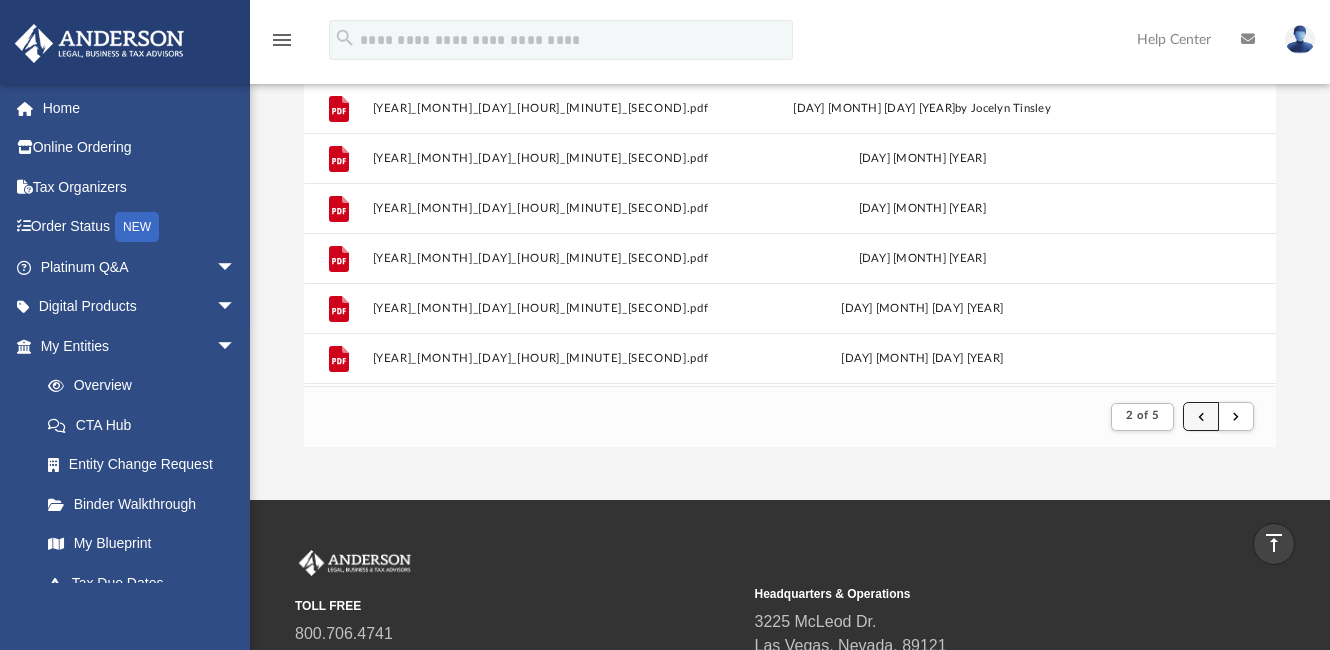 click at bounding box center [1201, 416] 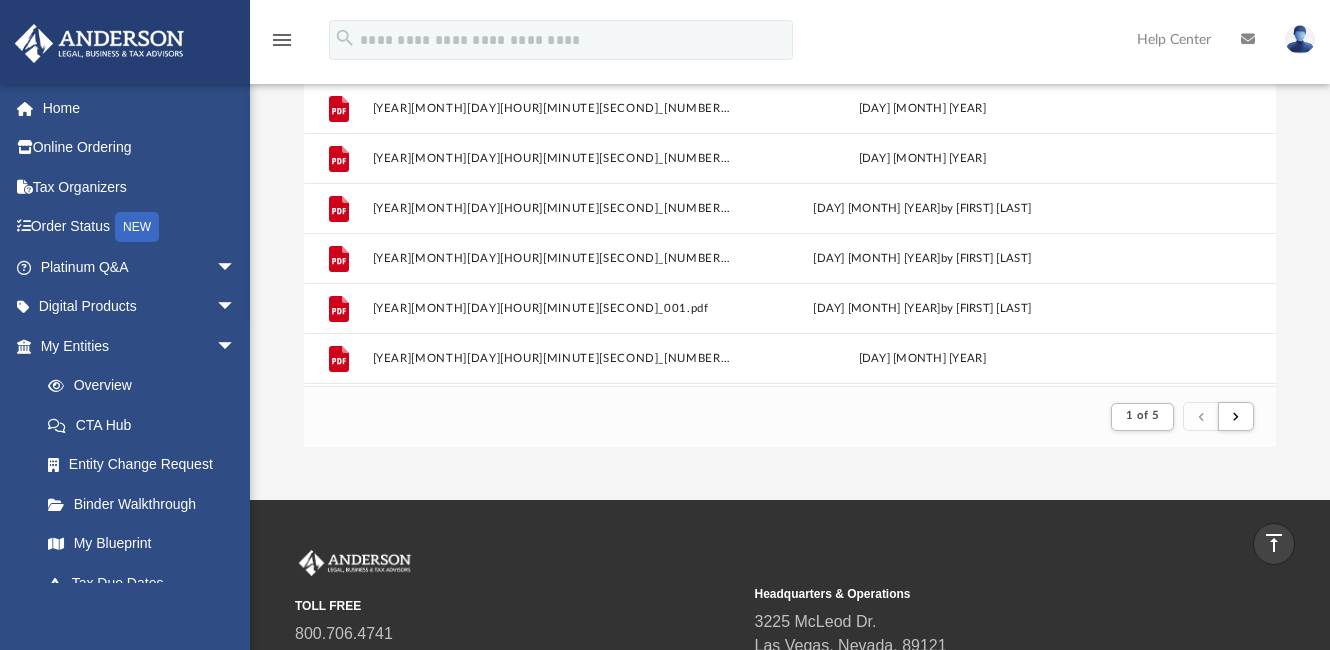 scroll, scrollTop: 0, scrollLeft: 0, axis: both 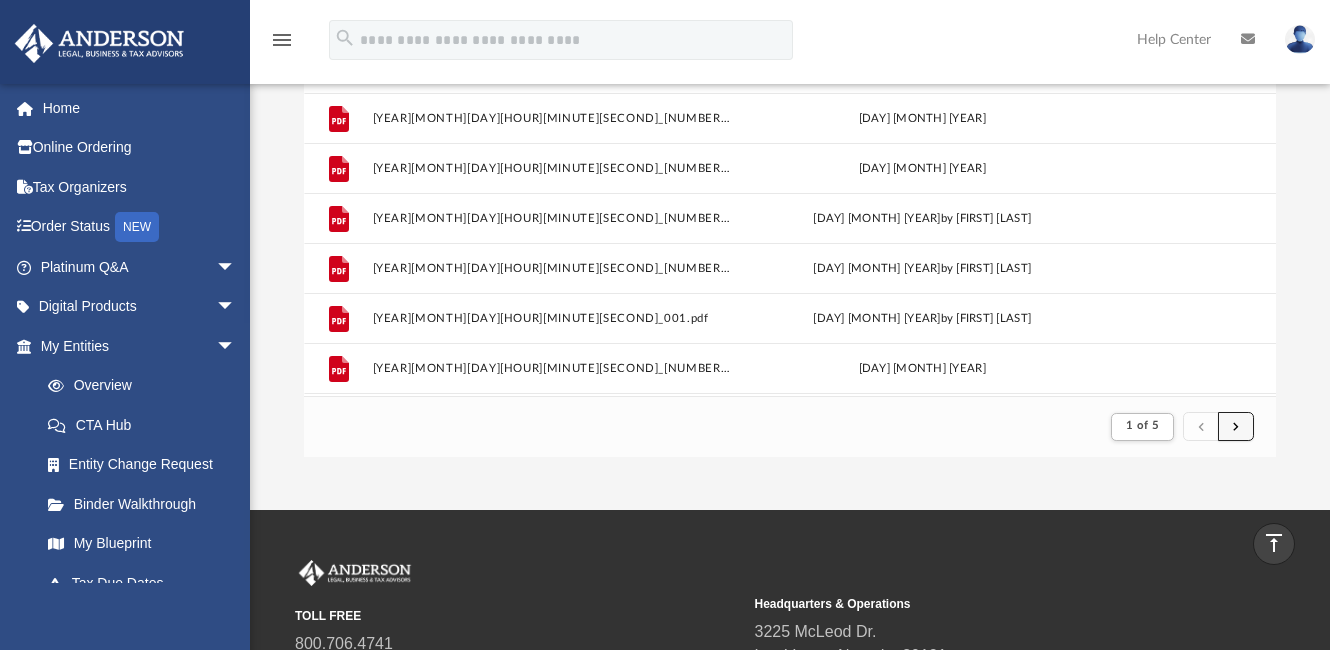 click at bounding box center [1236, 426] 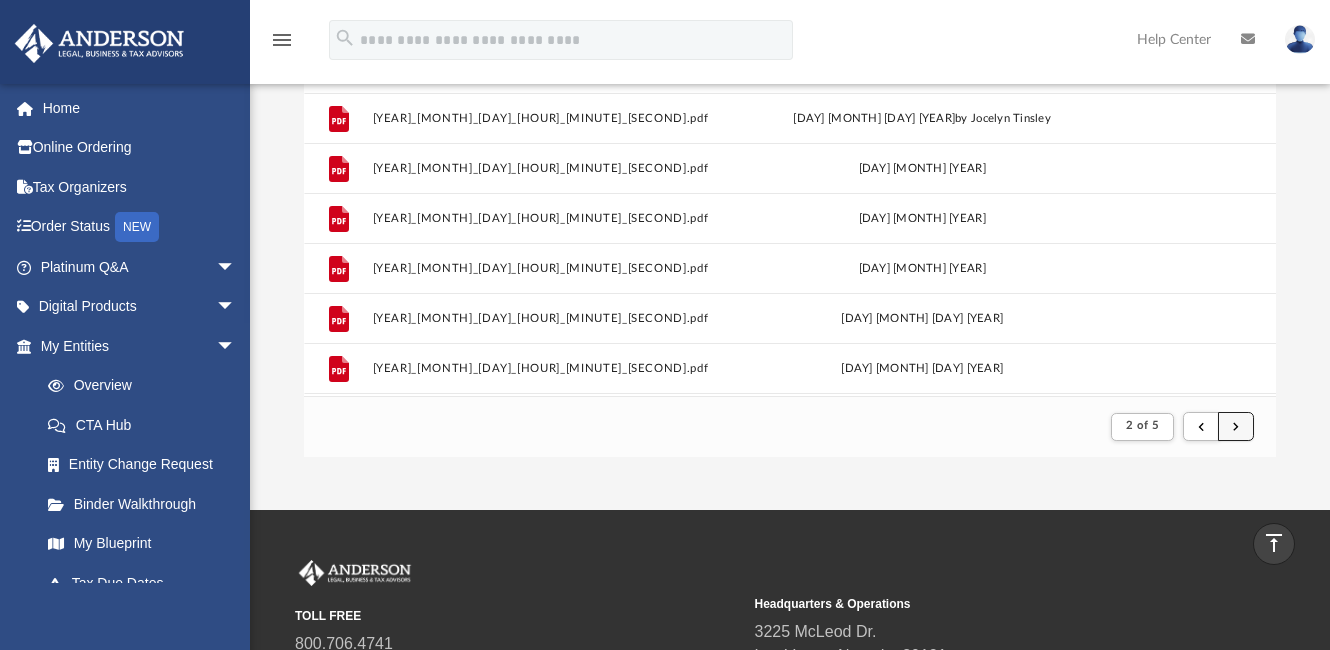 click at bounding box center (1236, 426) 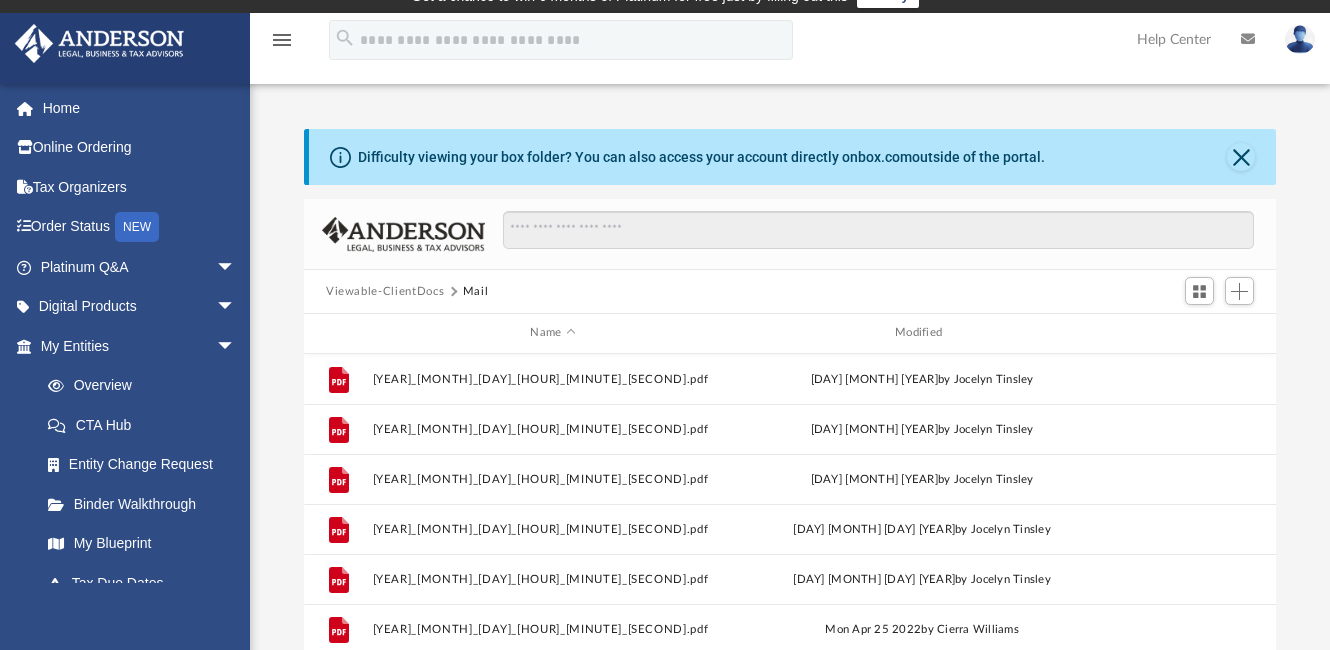 scroll, scrollTop: 0, scrollLeft: 0, axis: both 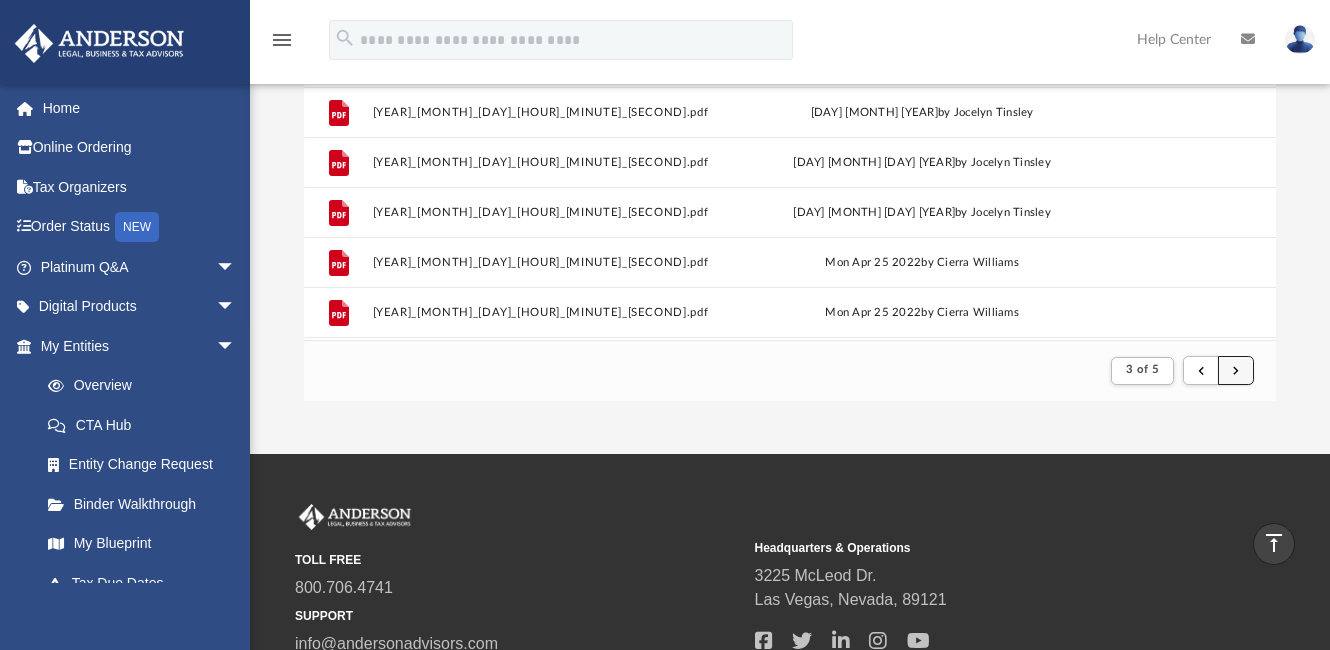 click at bounding box center (1236, 370) 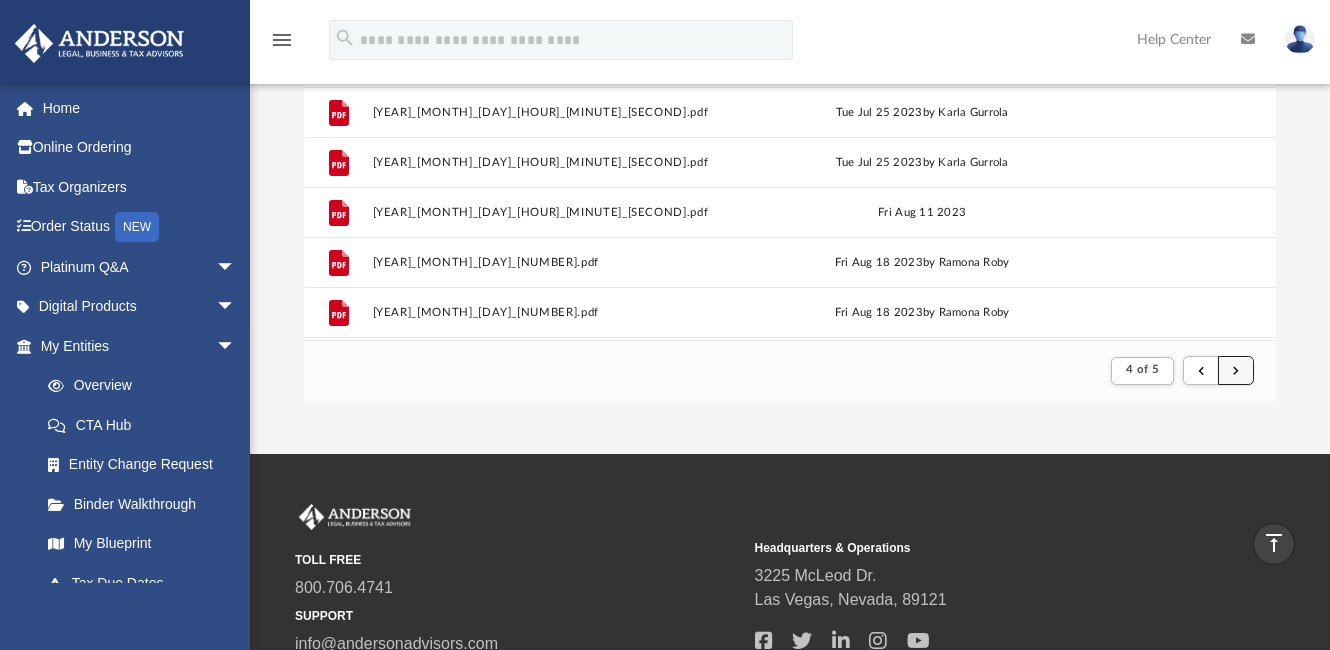 click at bounding box center (1236, 370) 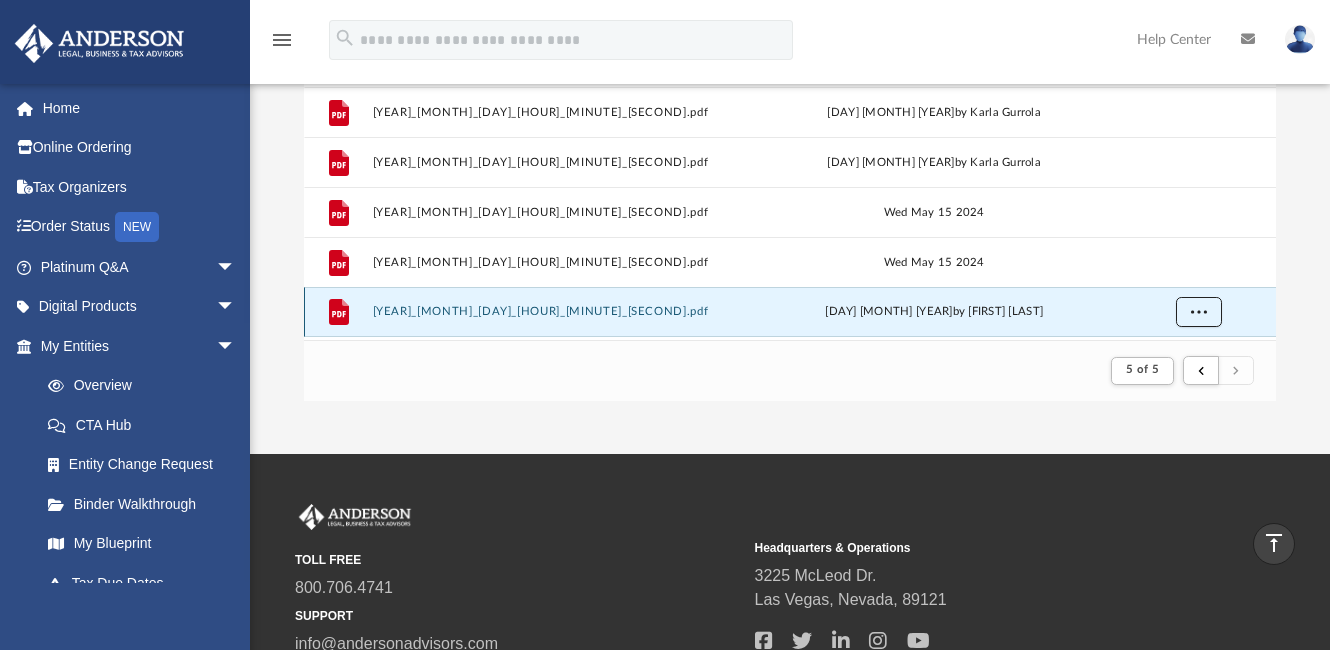 click at bounding box center [1199, 311] 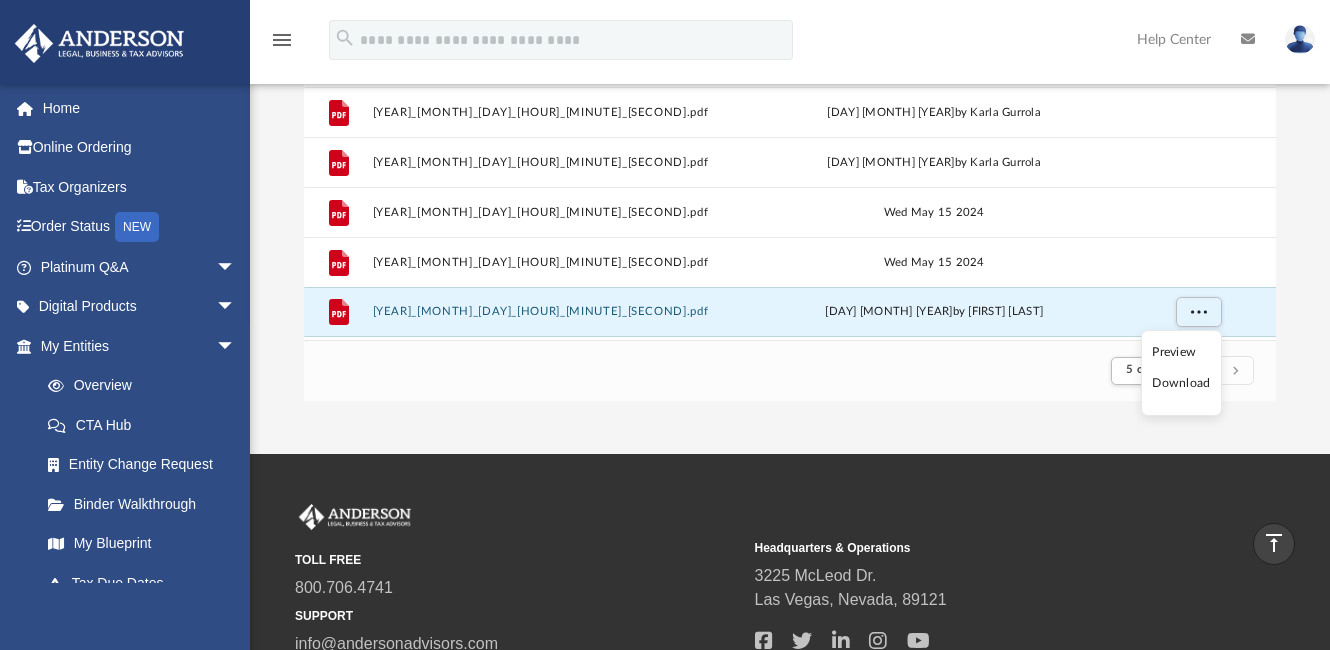 click on "5 of 5" at bounding box center [790, 370] 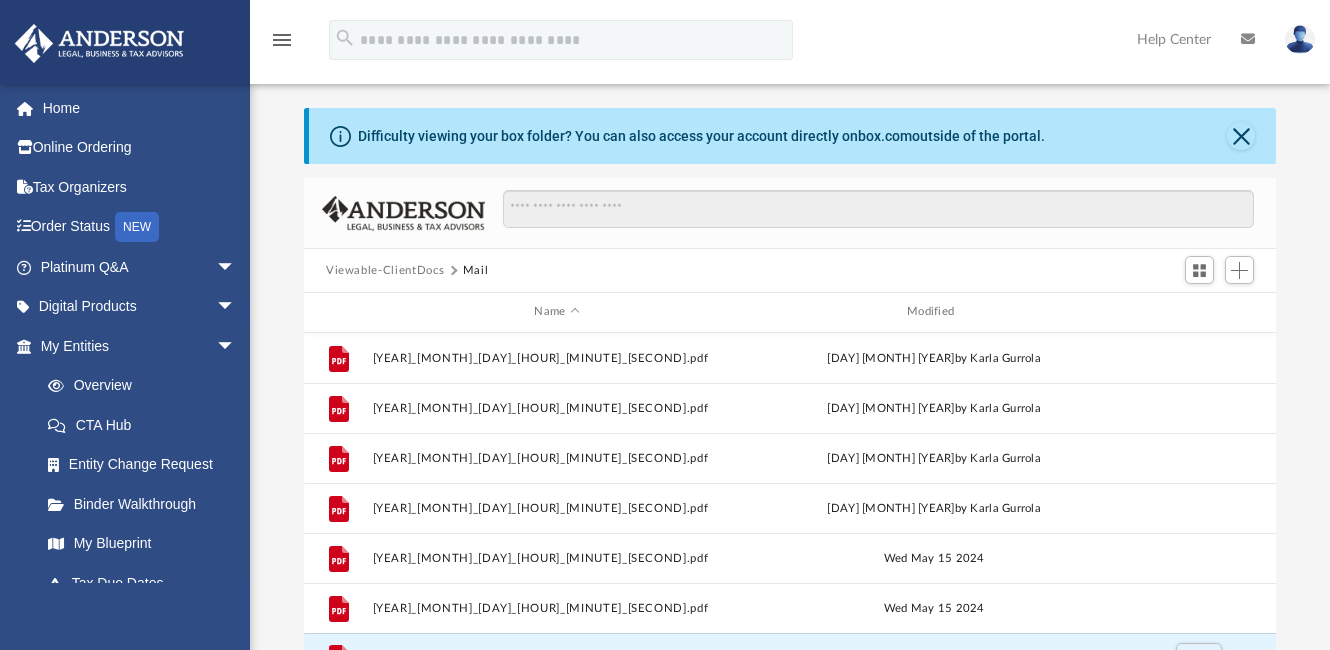 scroll, scrollTop: 0, scrollLeft: 0, axis: both 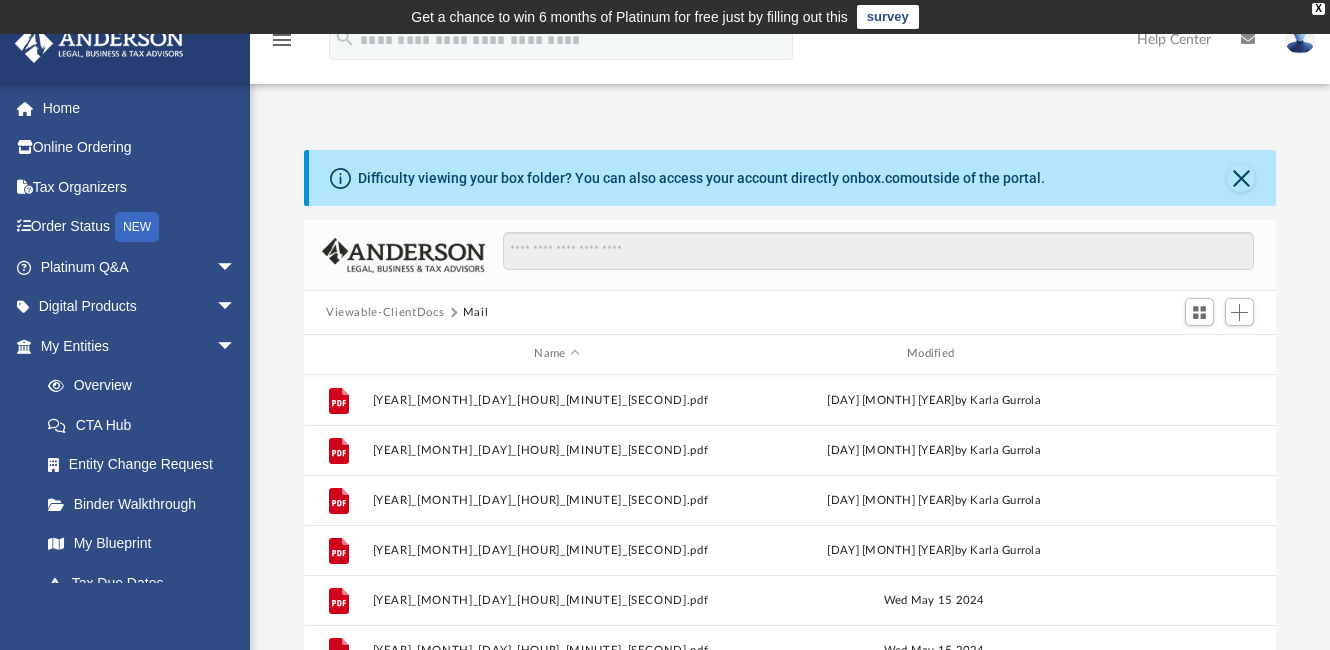 click on "Viewable-ClientDocs" at bounding box center (385, 313) 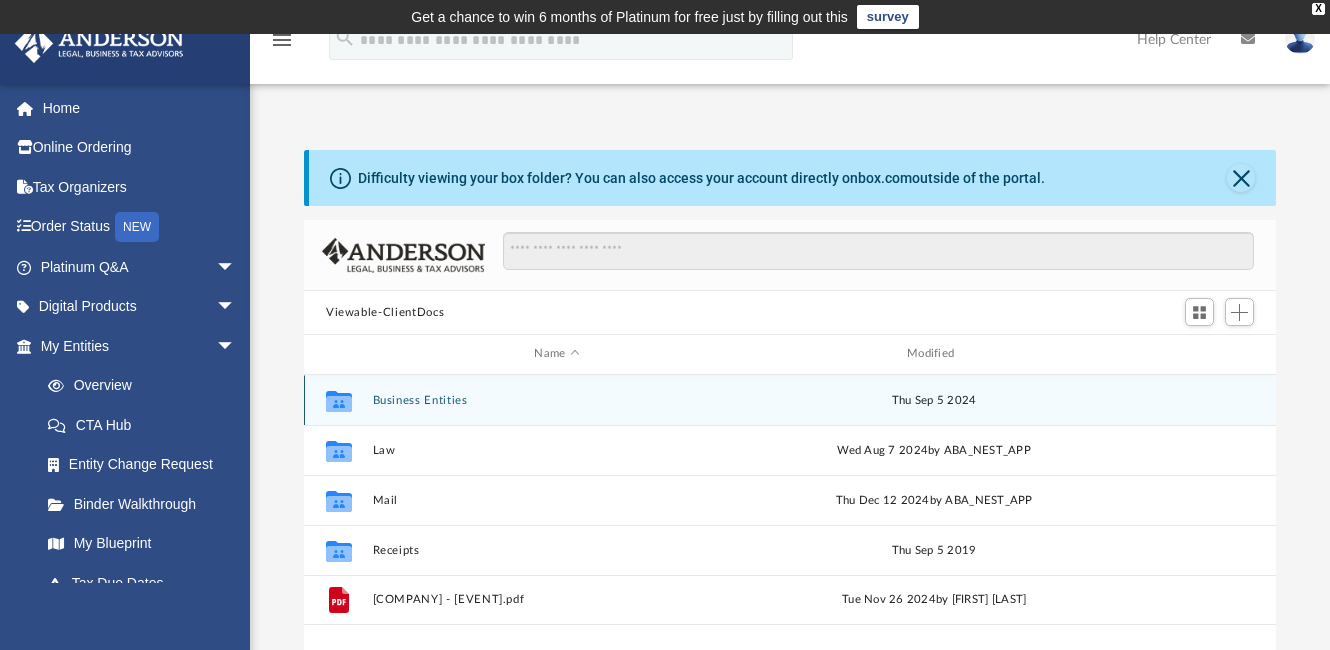 scroll, scrollTop: 375, scrollLeft: 0, axis: vertical 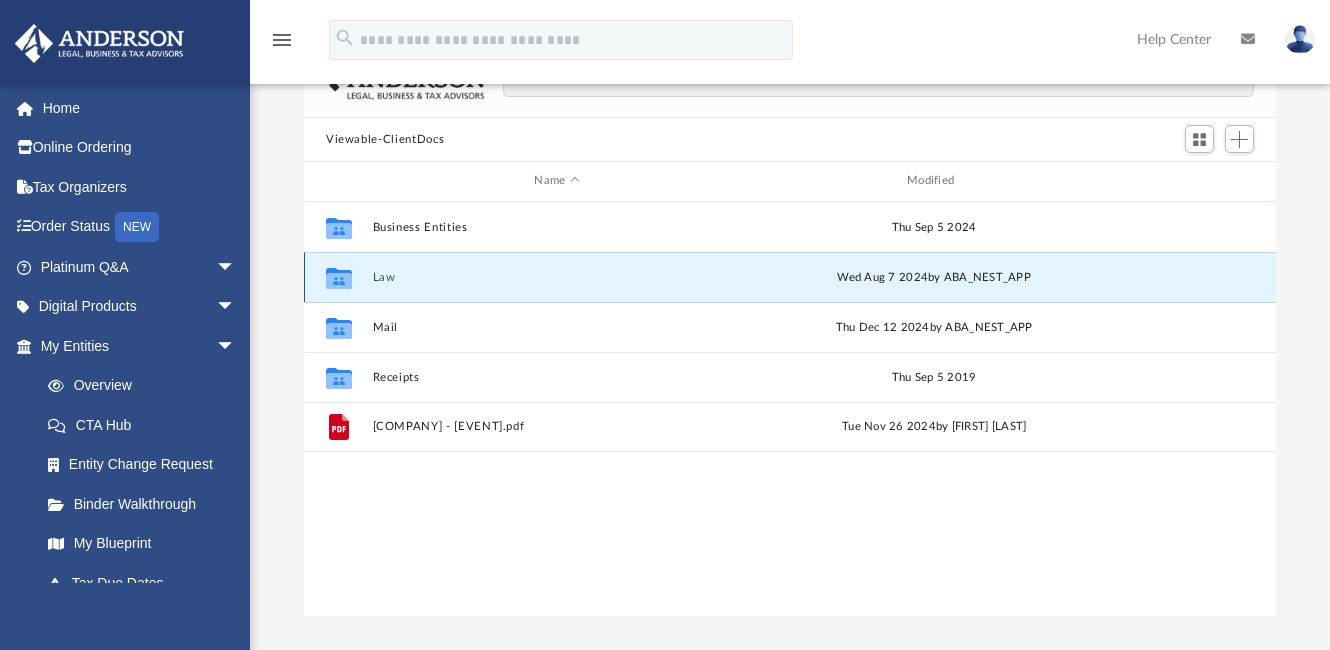 click on "Law" at bounding box center (557, 277) 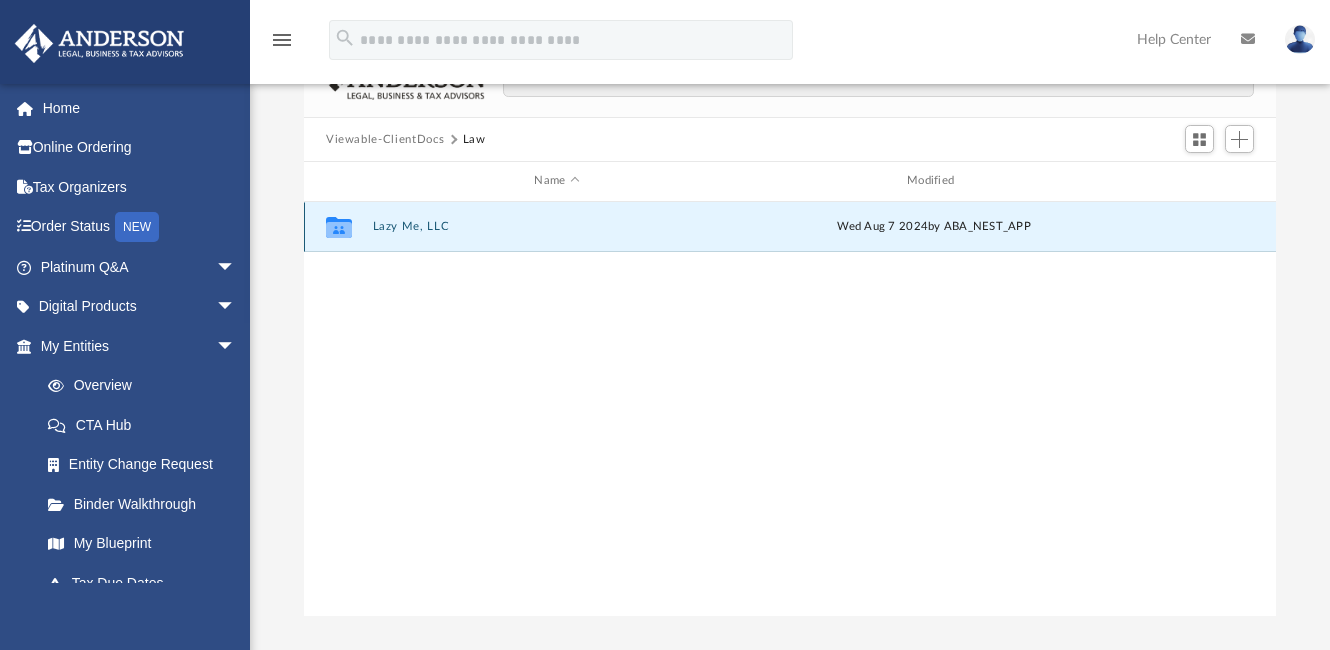 click on "Lazy Me, LLC" at bounding box center (557, 226) 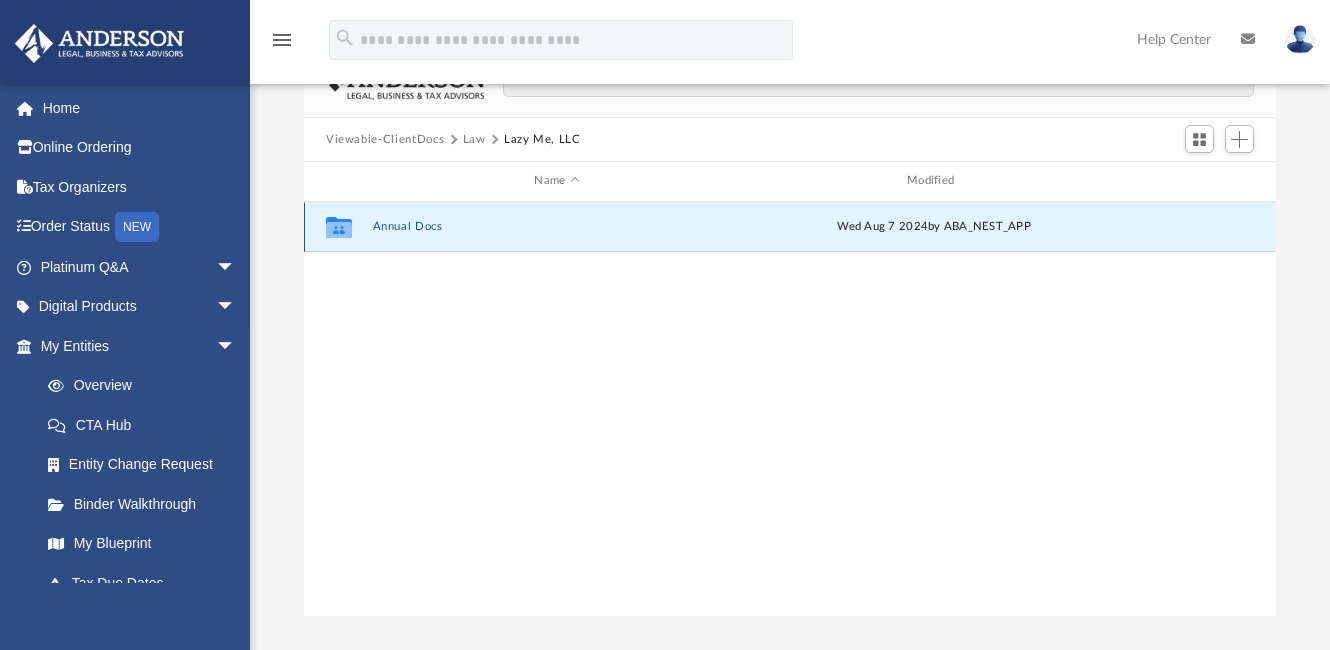 click on "Annual Docs" at bounding box center (557, 226) 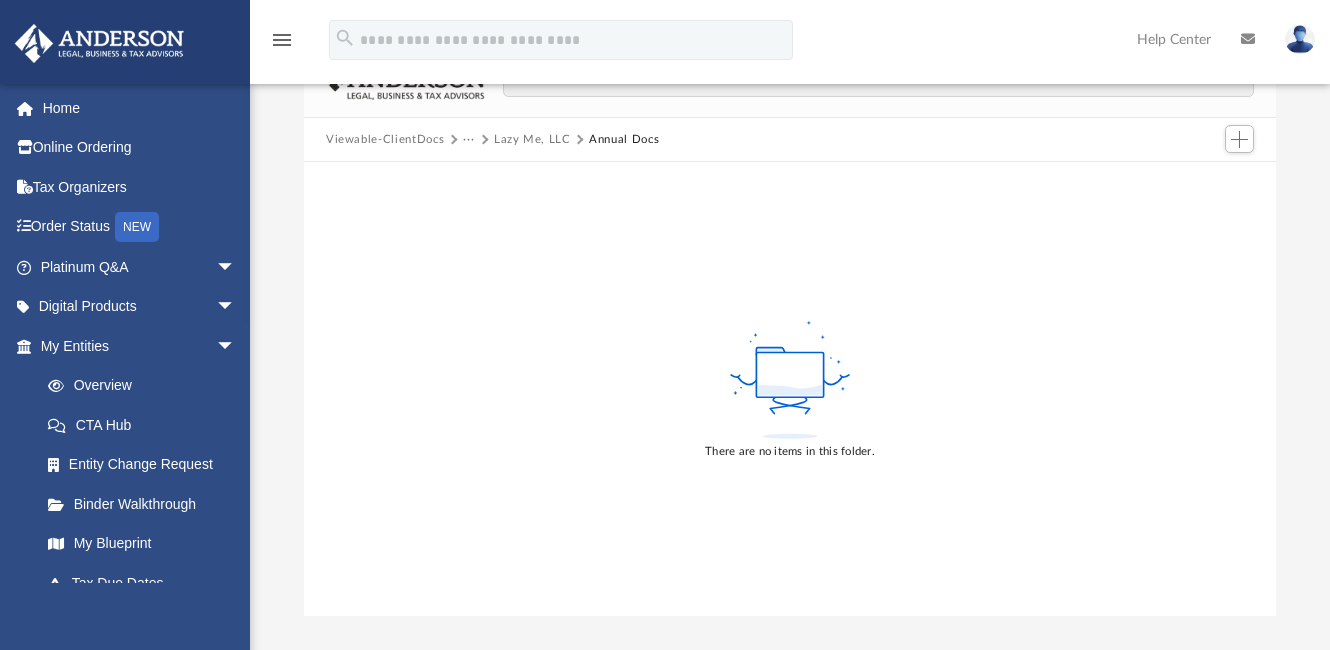 click on "Viewable-ClientDocs" at bounding box center (385, 140) 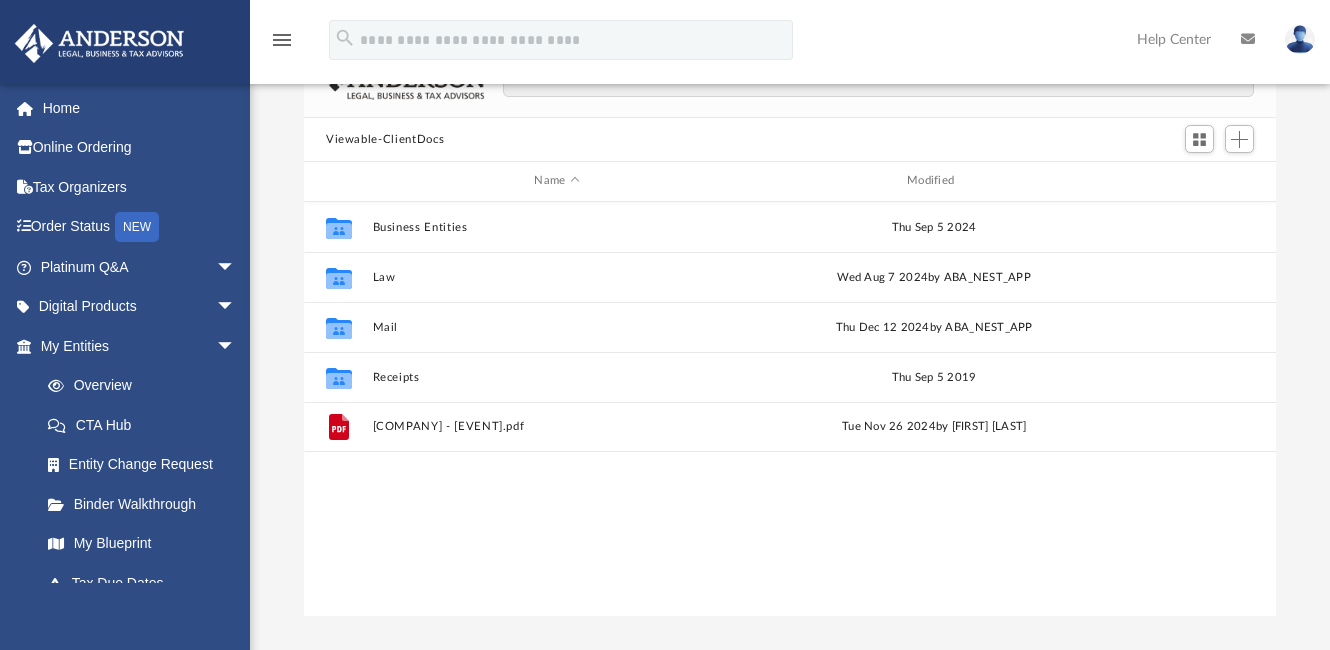 scroll, scrollTop: 17, scrollLeft: 17, axis: both 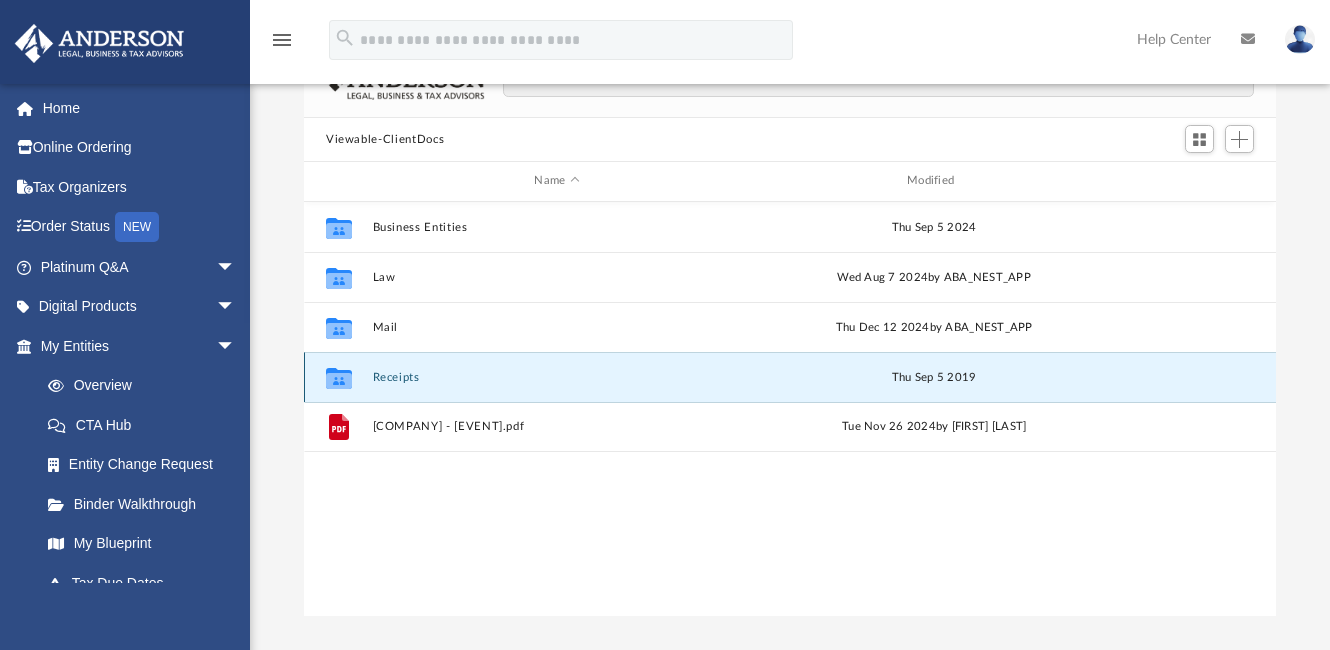 click on "Receipts" at bounding box center [557, 377] 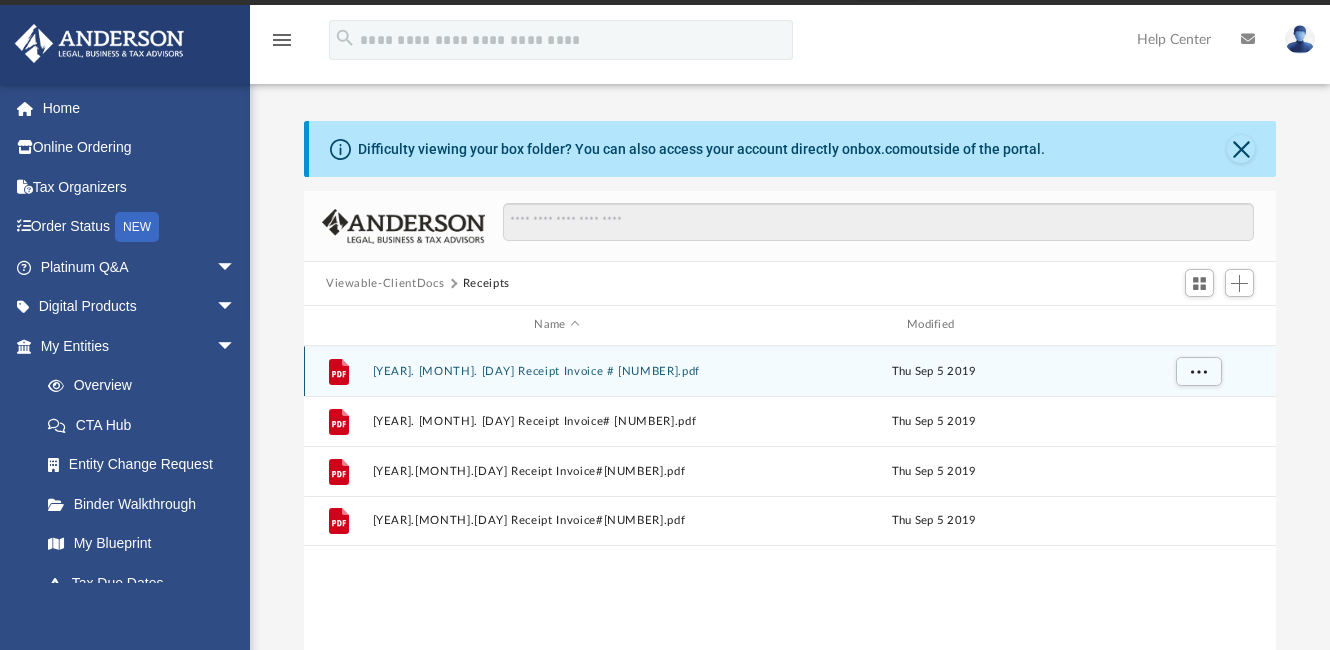 scroll, scrollTop: 0, scrollLeft: 0, axis: both 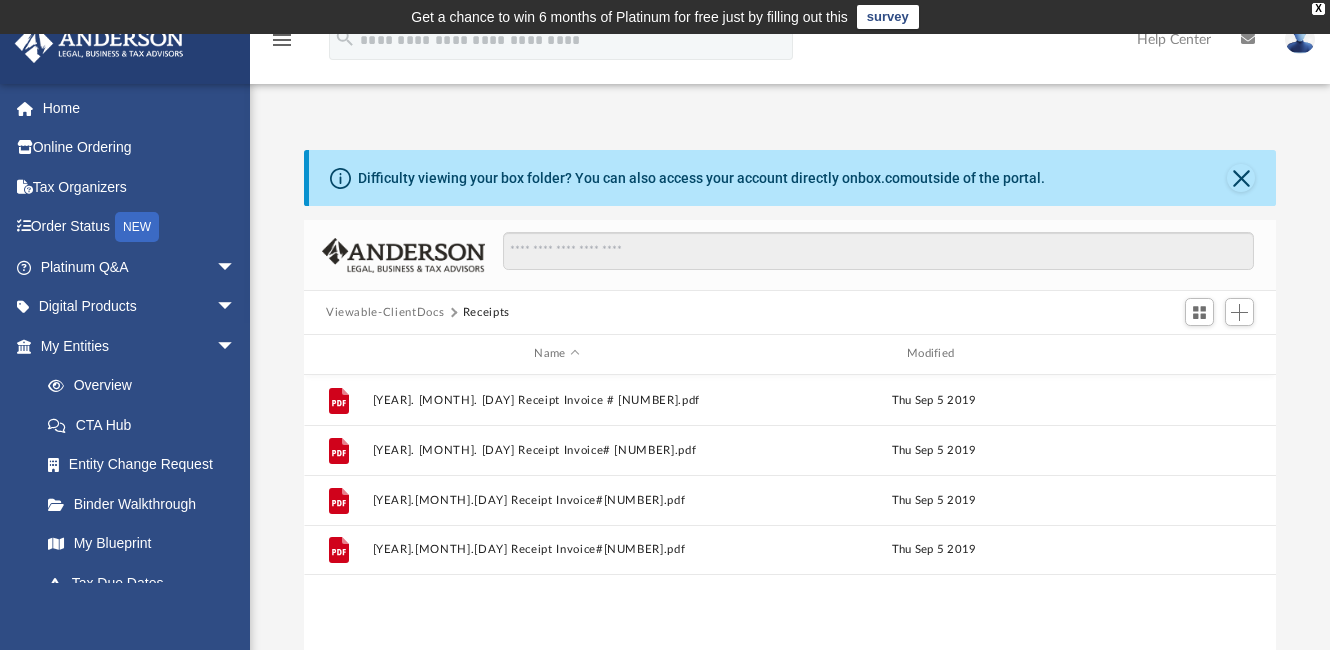 click on "Viewable-ClientDocs" at bounding box center (385, 313) 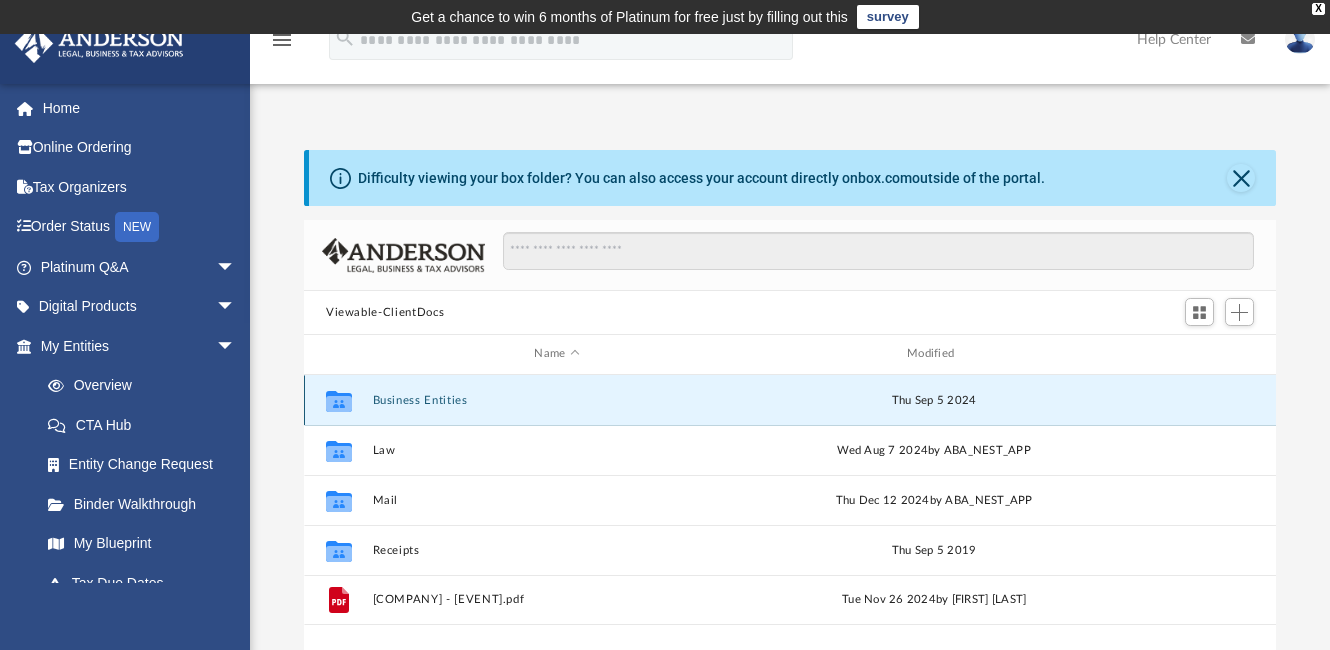 click on "Business Entities" at bounding box center [557, 400] 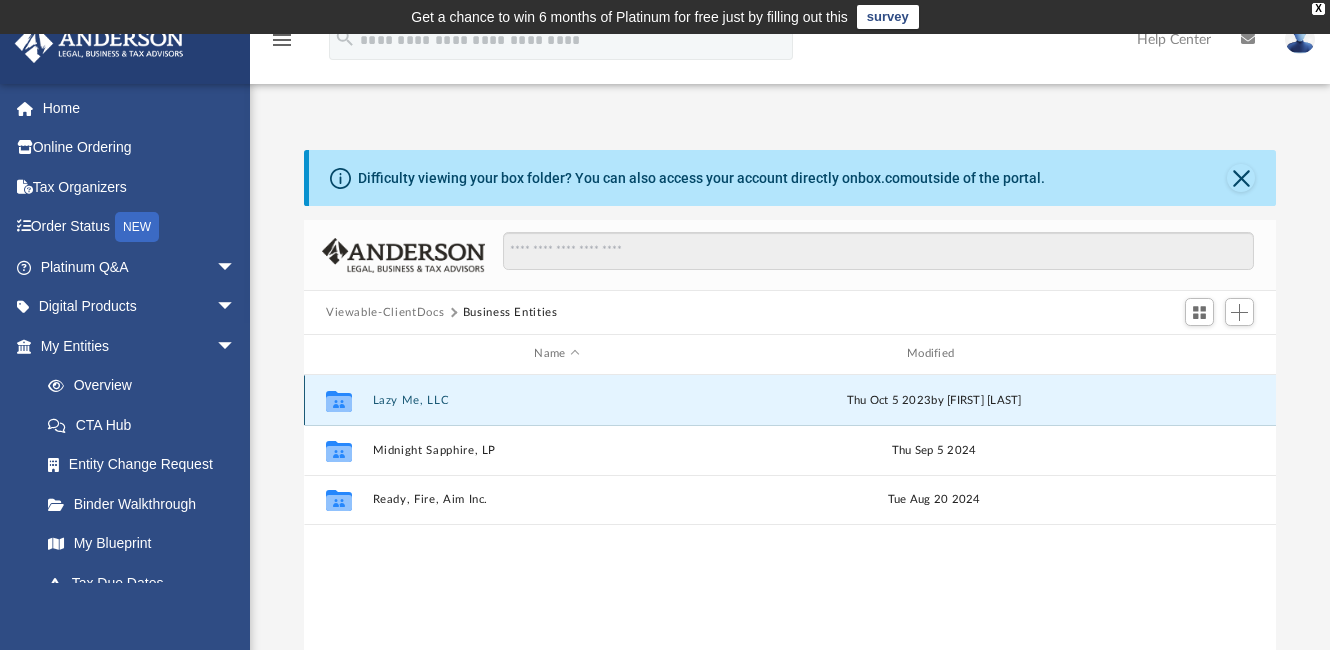 click on "Lazy Me, LLC" at bounding box center (557, 400) 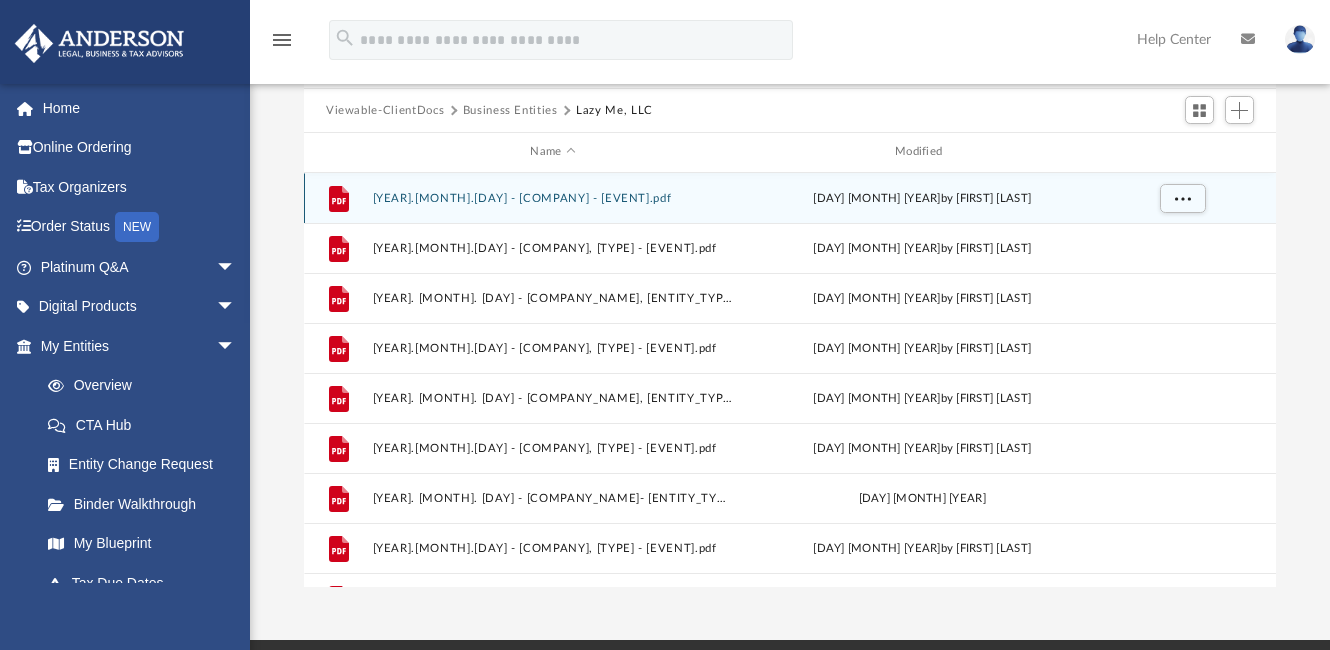 scroll, scrollTop: 246, scrollLeft: 0, axis: vertical 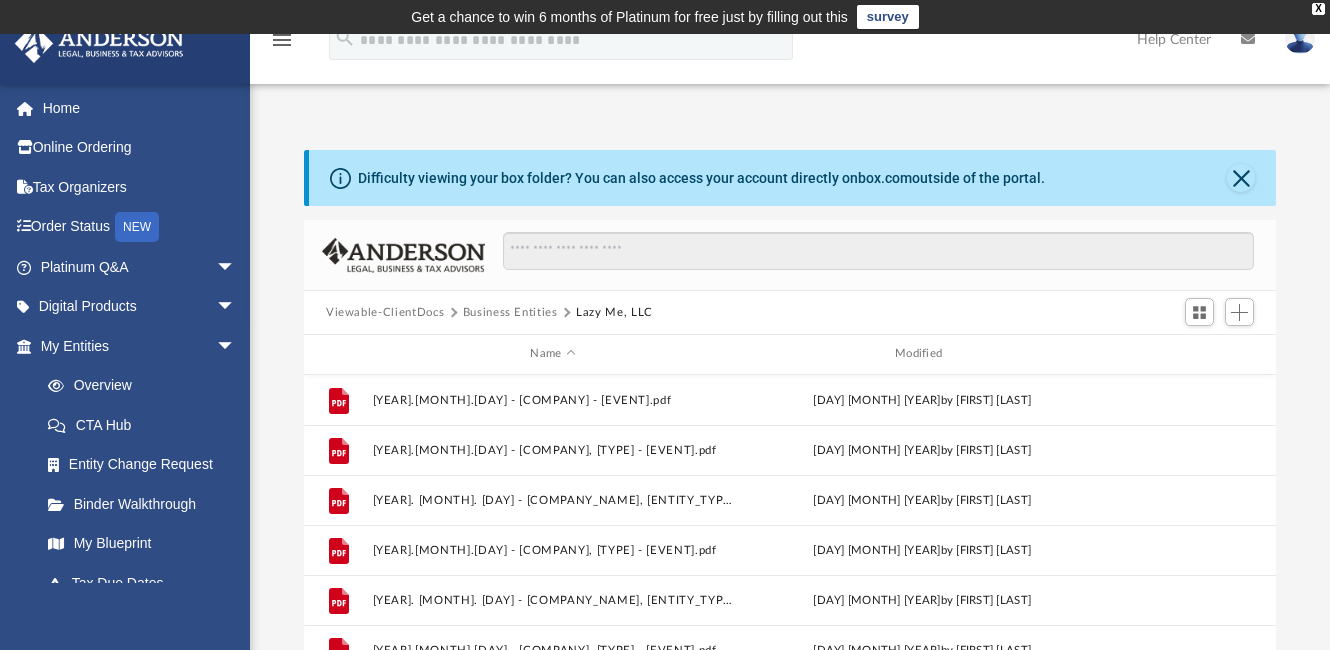 click on "Business Entities" at bounding box center (510, 313) 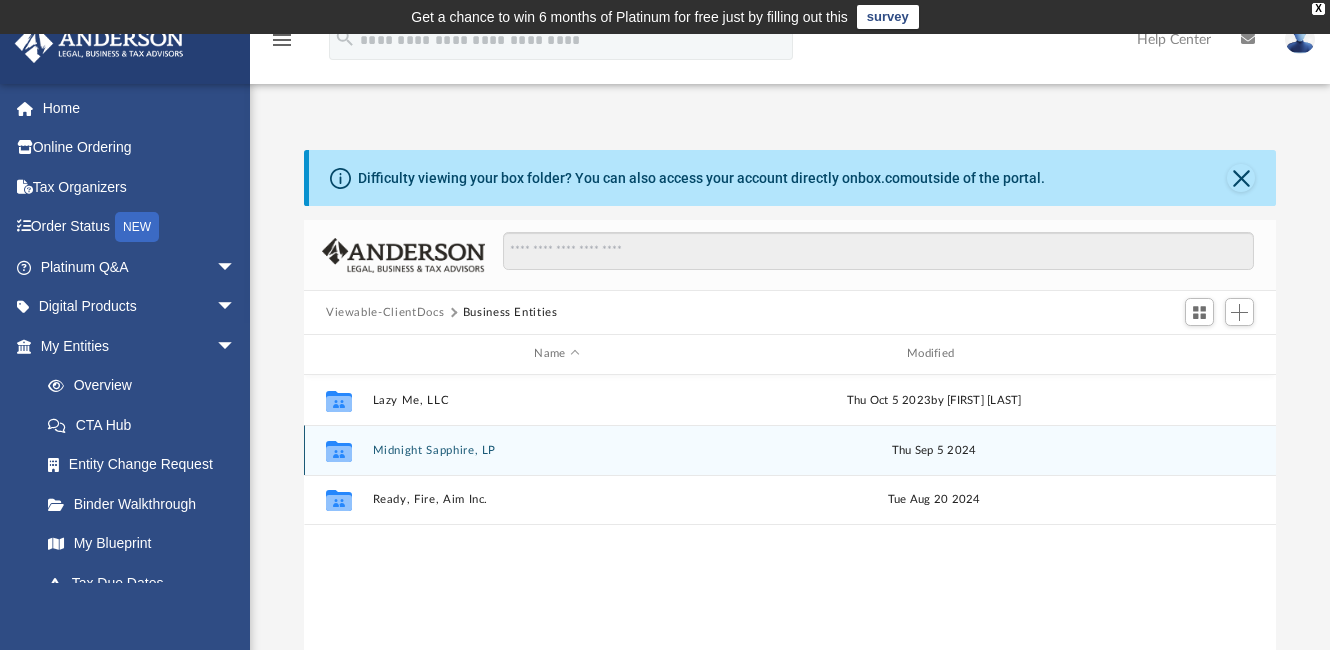 click on "Collaborated Folder [COMPANY_NAME] [DAY] [MONTH] [YEAR]" at bounding box center [790, 450] 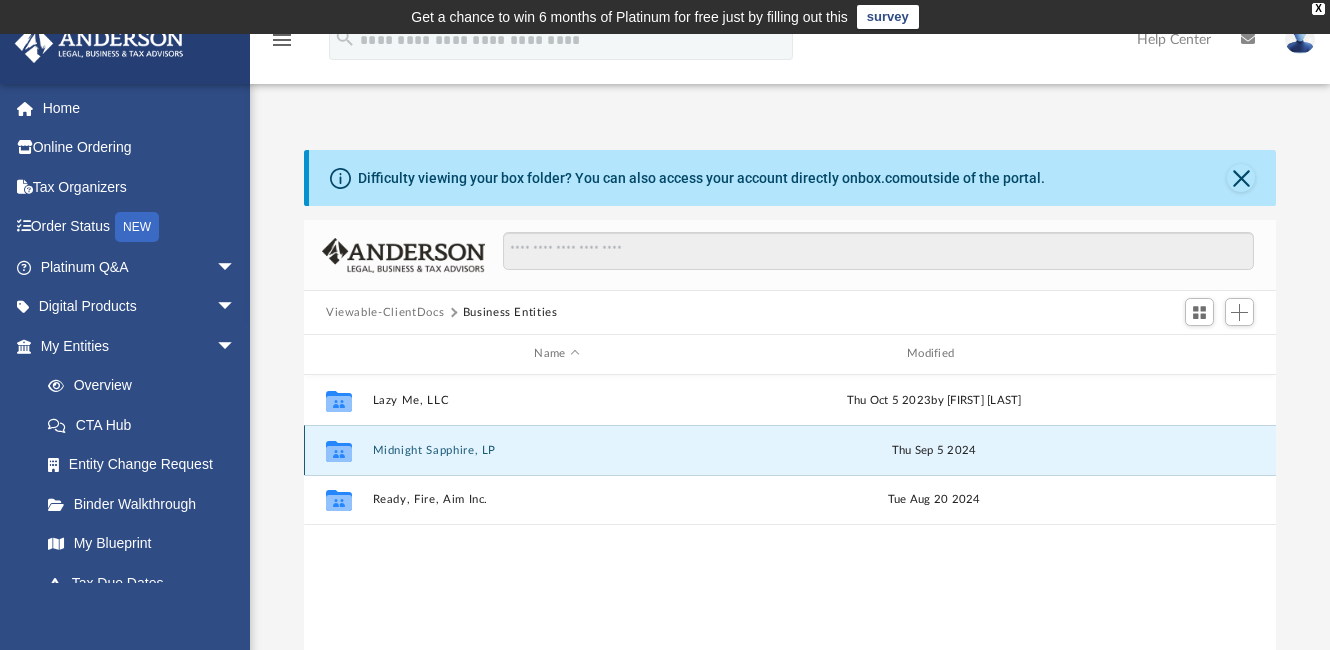 click on "Midnight Sapphire, LP" at bounding box center [557, 450] 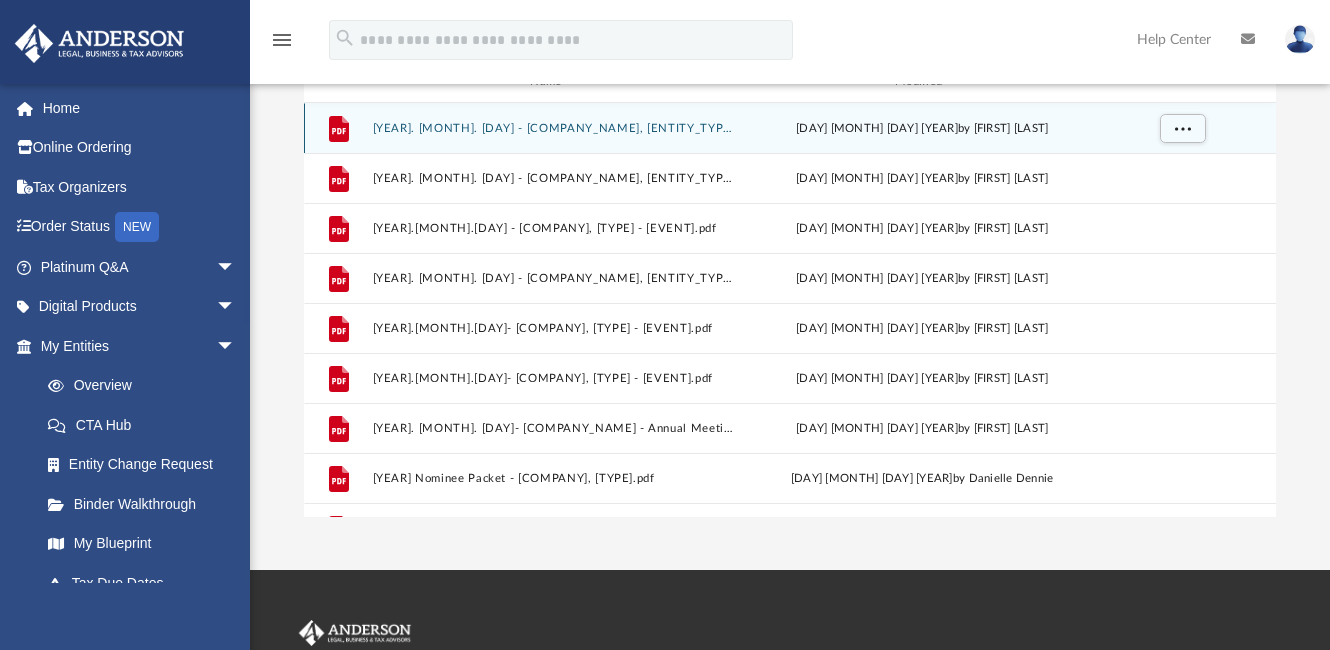 scroll, scrollTop: 283, scrollLeft: 0, axis: vertical 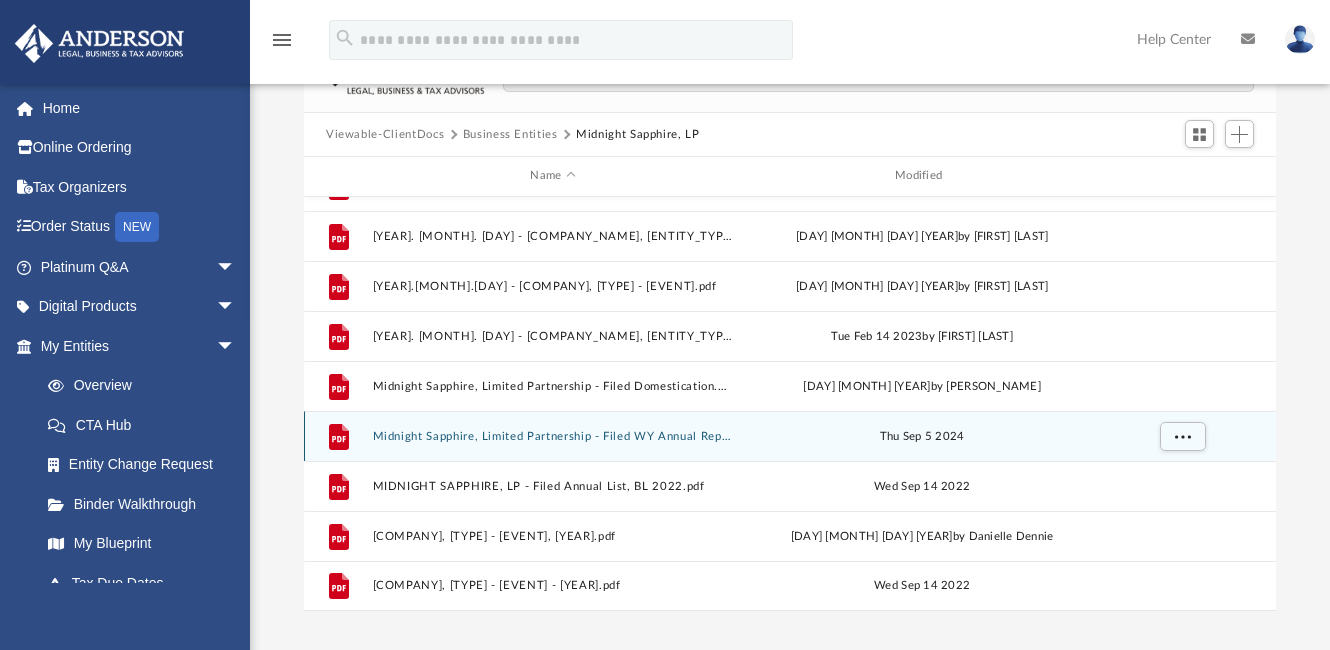 click on "Midnight Sapphire, Limited Partnership - Filed WY Annual Report 2024.pdf" at bounding box center [553, 436] 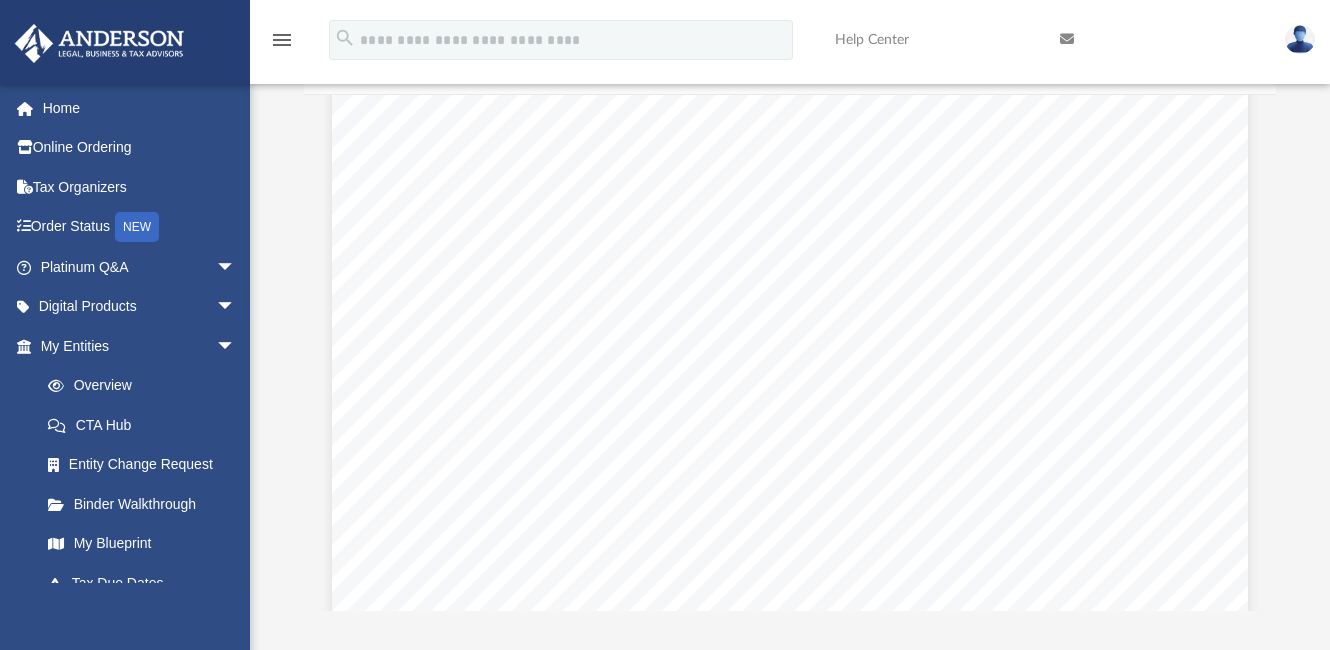 scroll, scrollTop: 0, scrollLeft: 0, axis: both 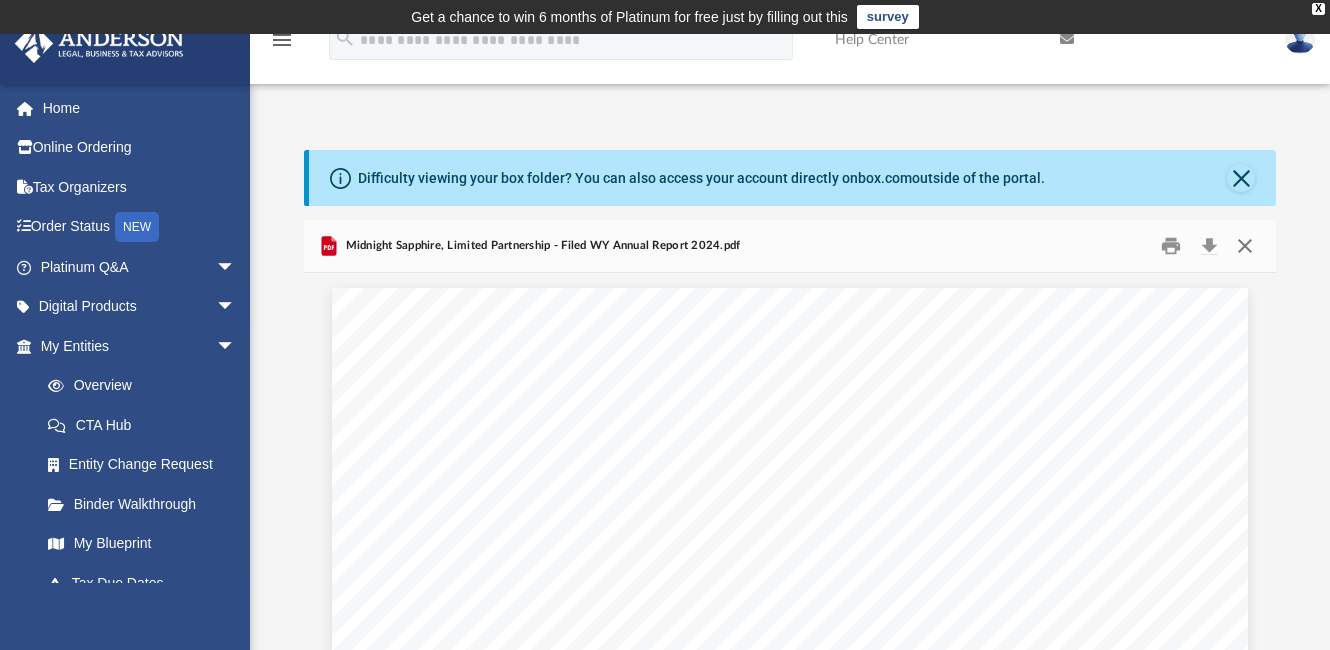 click at bounding box center [1245, 246] 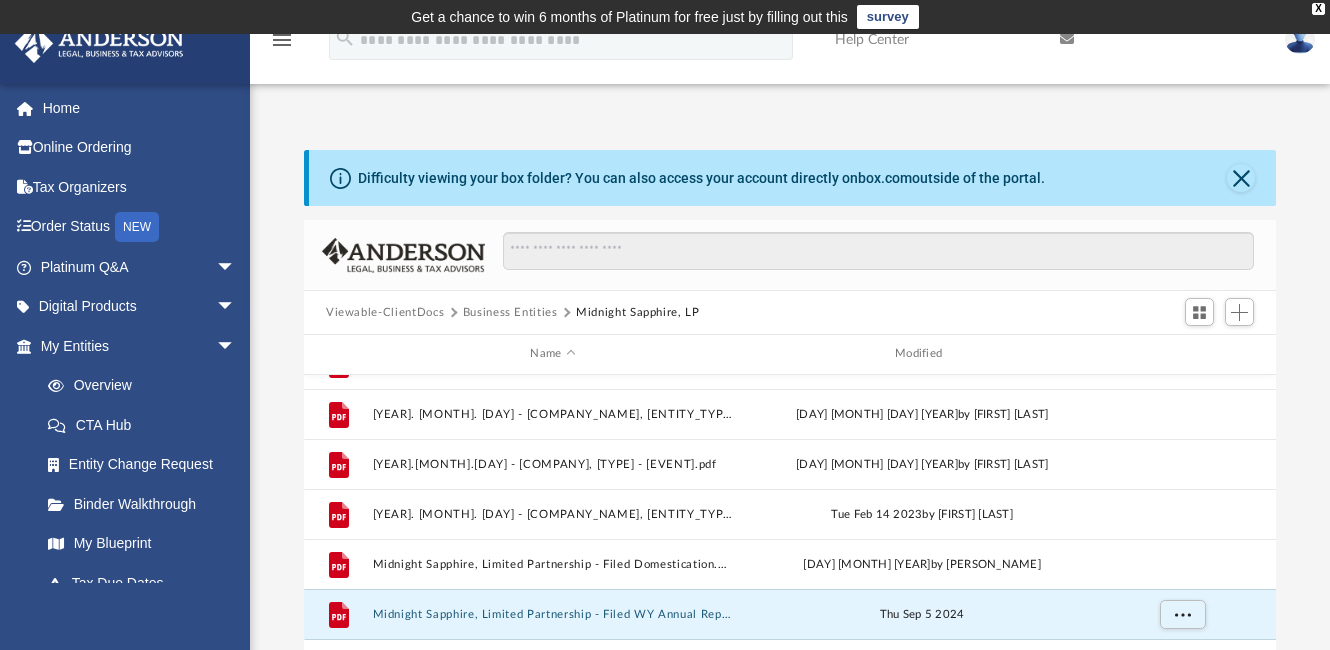 click on "Business Entities" at bounding box center (510, 313) 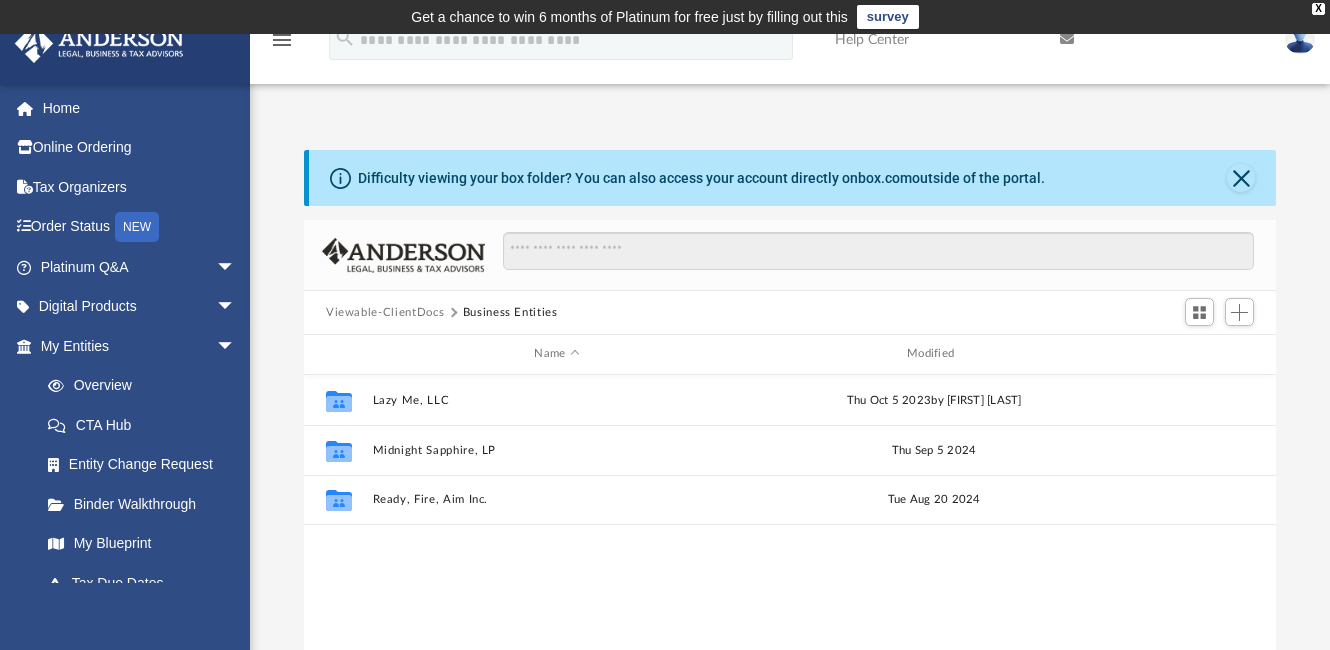 scroll, scrollTop: 0, scrollLeft: 0, axis: both 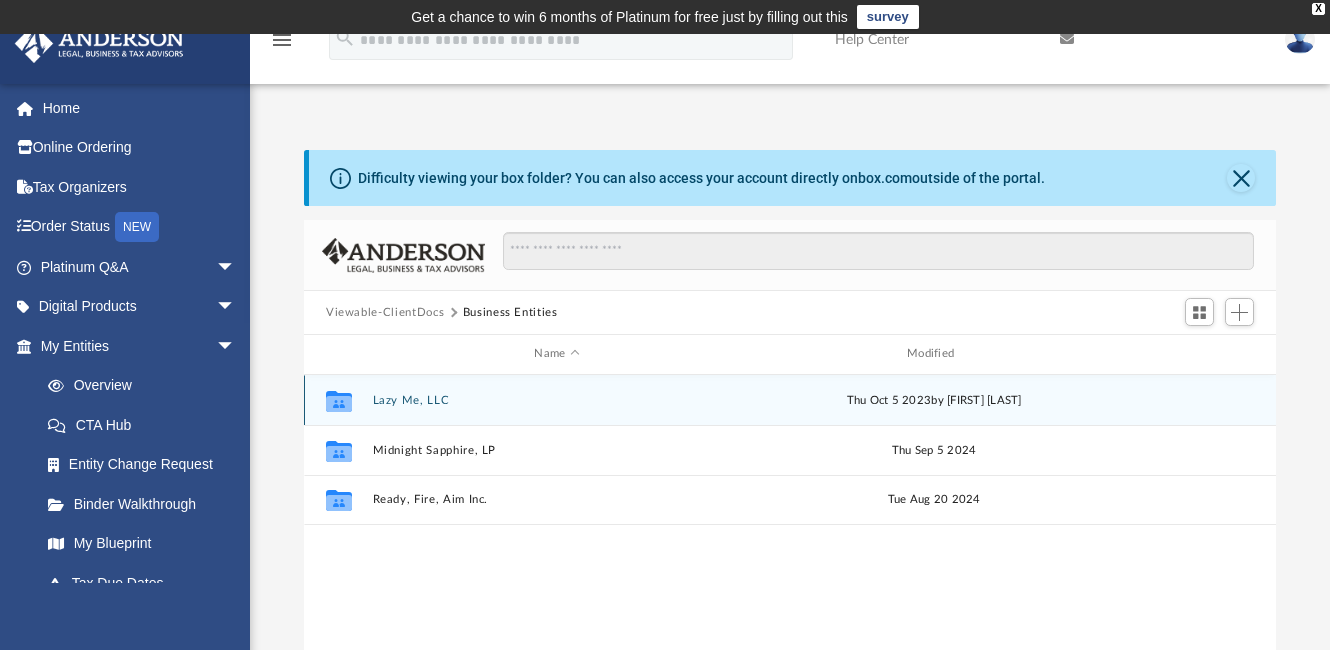 click on "Lazy Me, LLC" at bounding box center (557, 400) 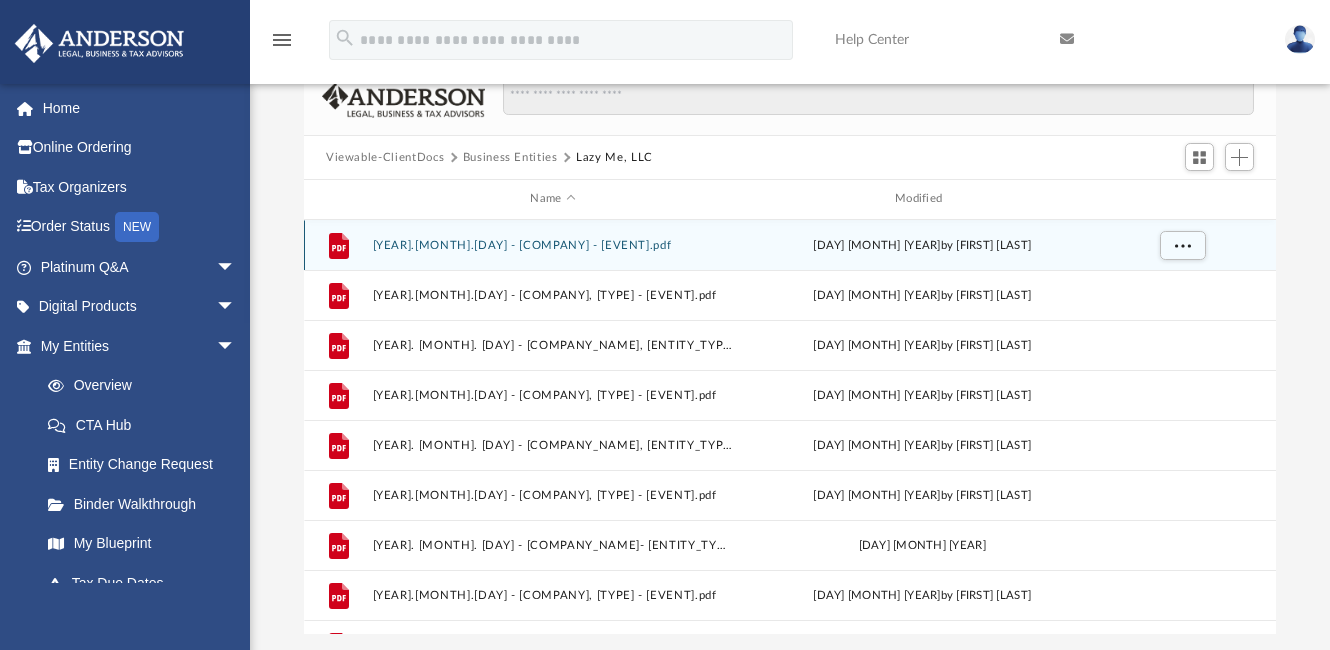 scroll, scrollTop: 143, scrollLeft: 0, axis: vertical 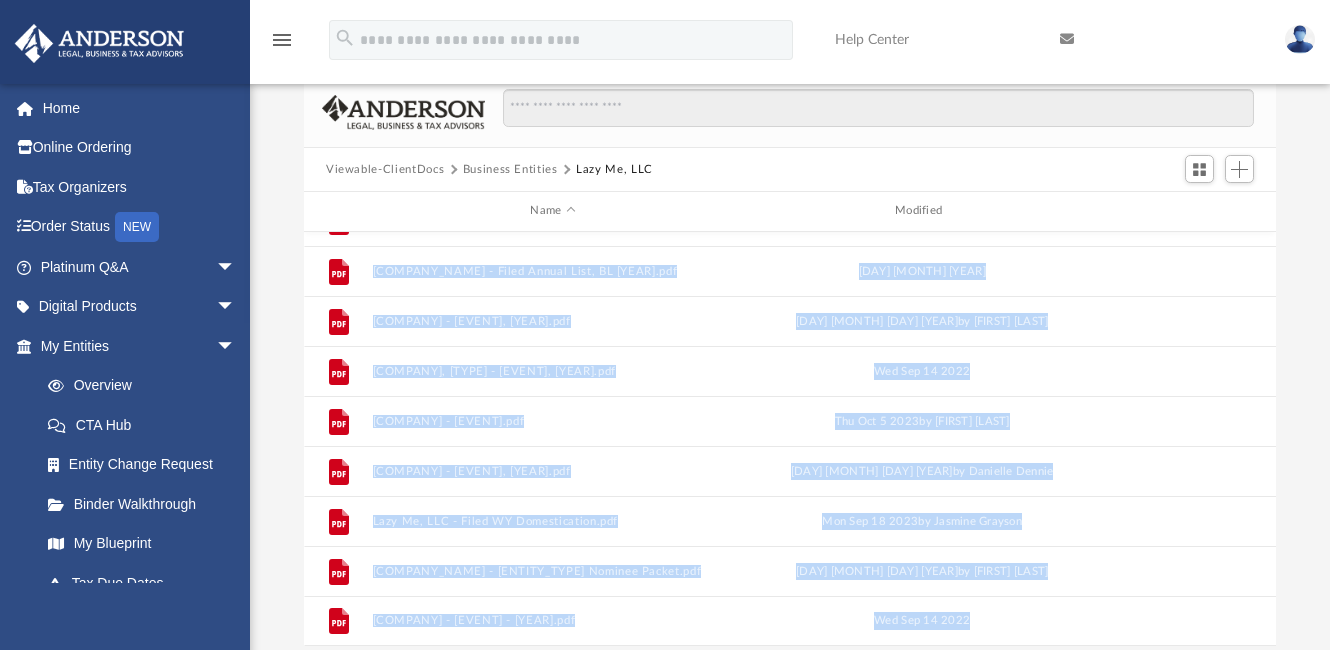 drag, startPoint x: 1274, startPoint y: 542, endPoint x: 1273, endPoint y: 524, distance: 18.027756 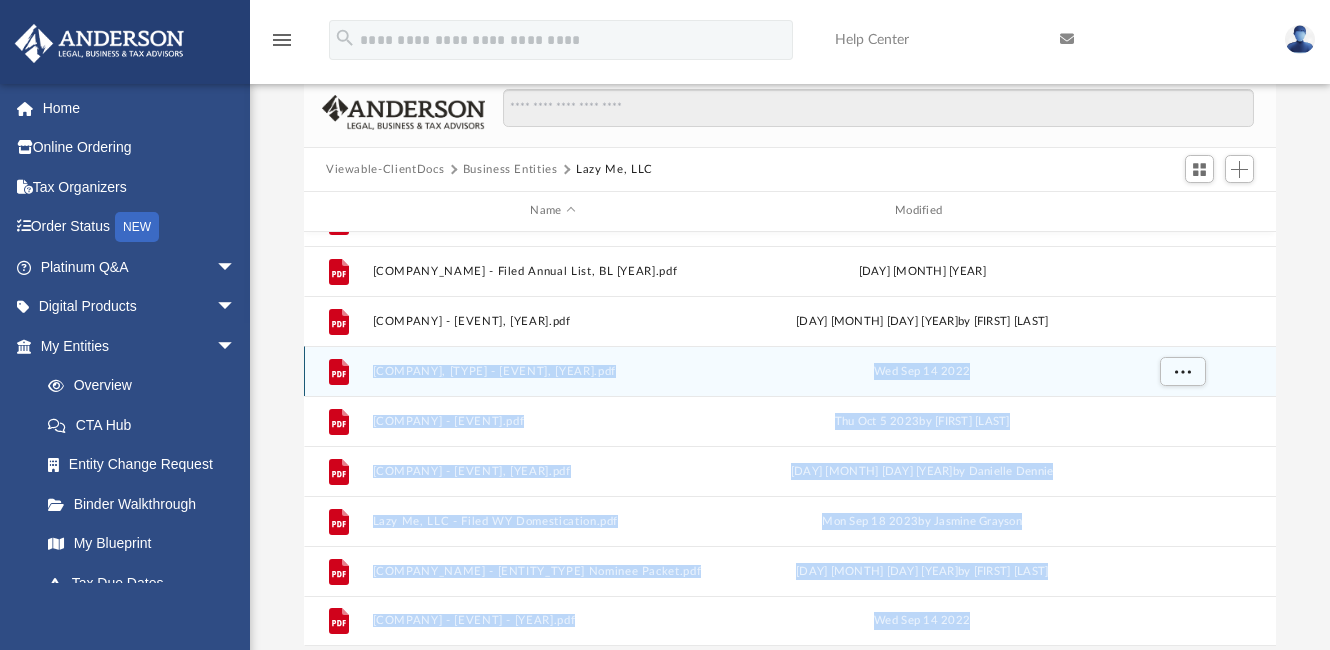drag, startPoint x: 1265, startPoint y: 533, endPoint x: 1259, endPoint y: 356, distance: 177.10167 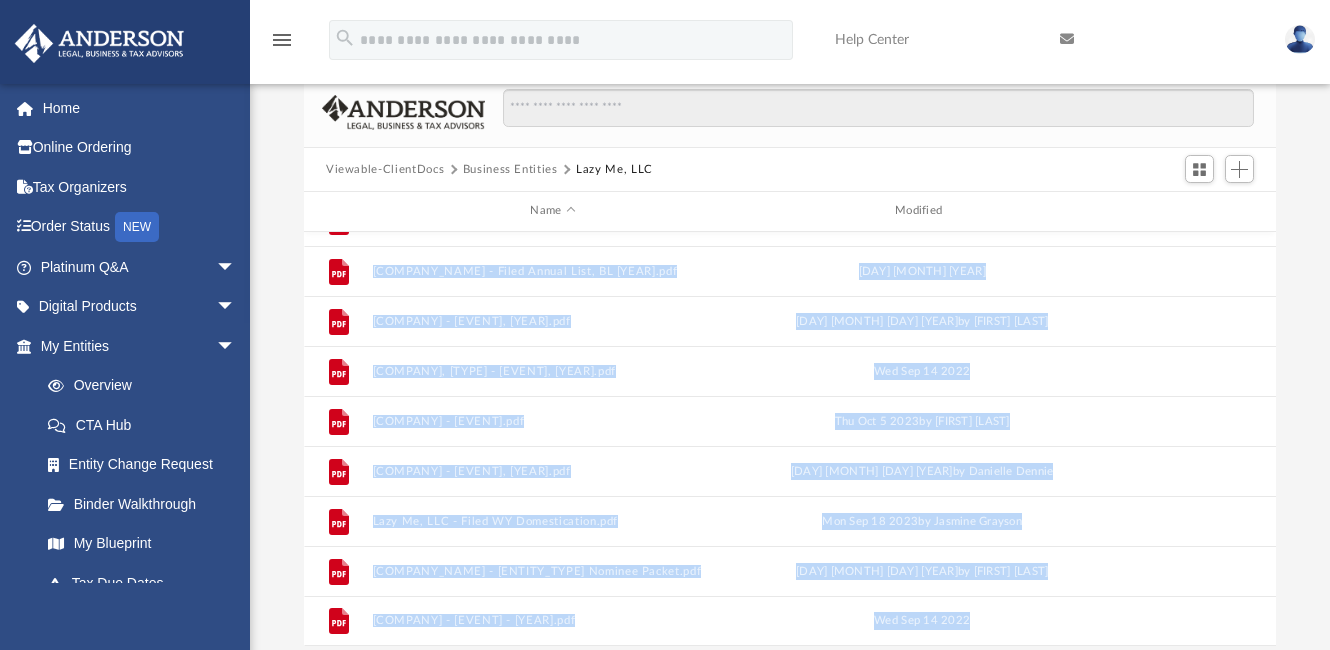 drag, startPoint x: 1272, startPoint y: 532, endPoint x: 1272, endPoint y: 492, distance: 40 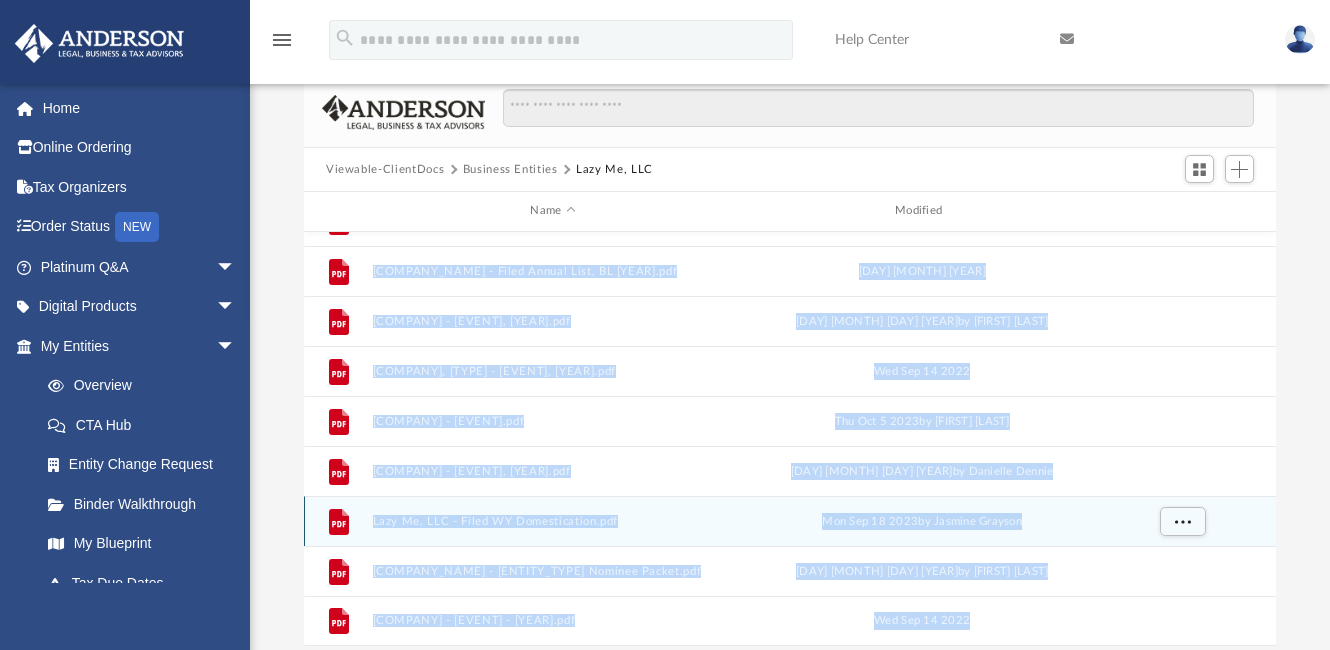 drag, startPoint x: 1272, startPoint y: 492, endPoint x: 1220, endPoint y: 496, distance: 52.153618 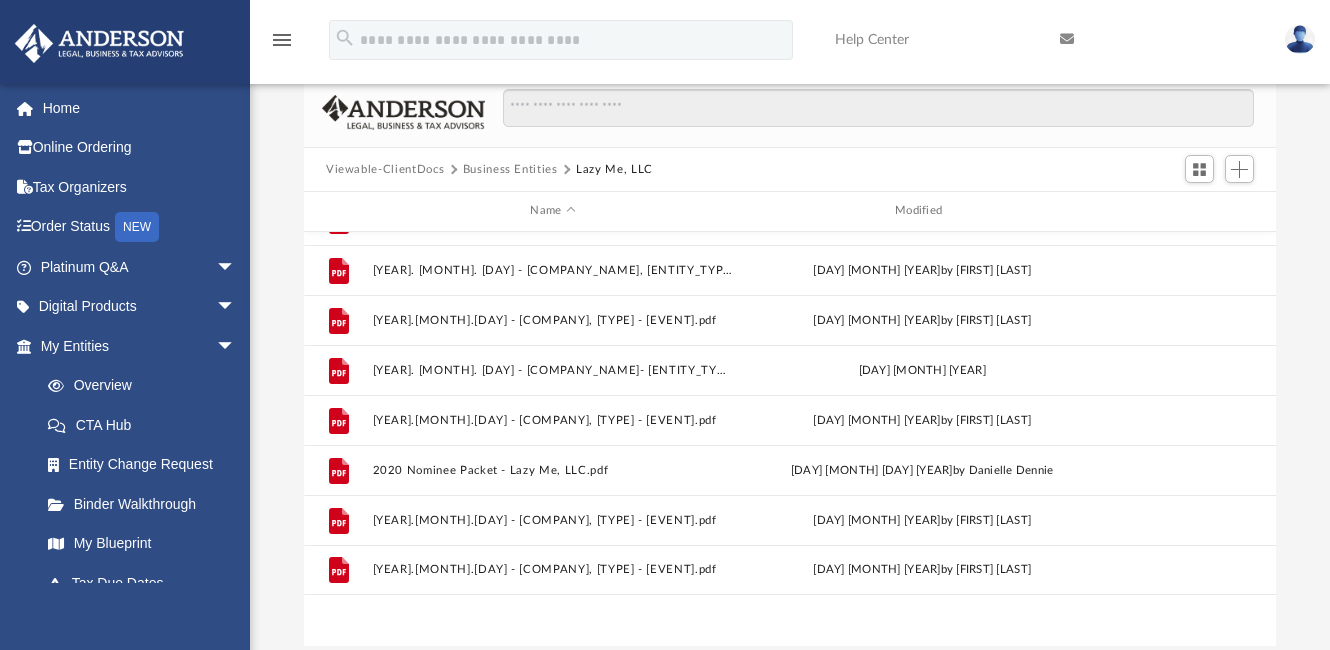 scroll, scrollTop: 0, scrollLeft: 0, axis: both 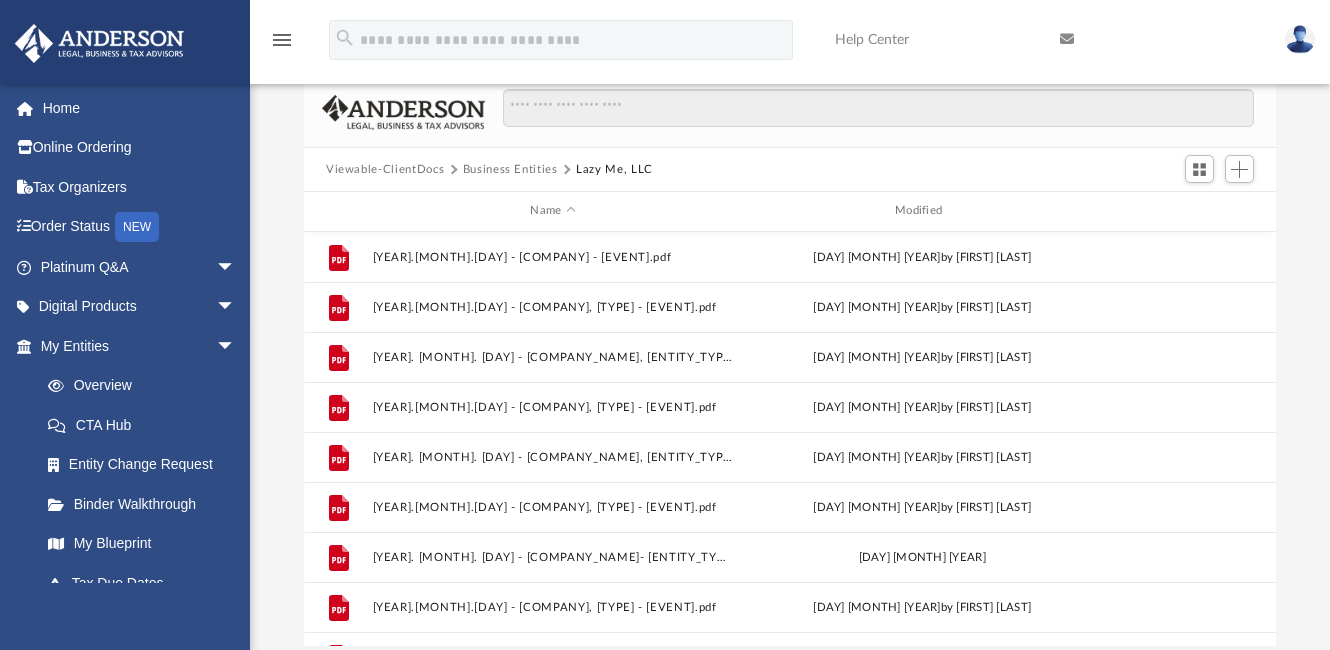 click on "Business Entities" at bounding box center (510, 170) 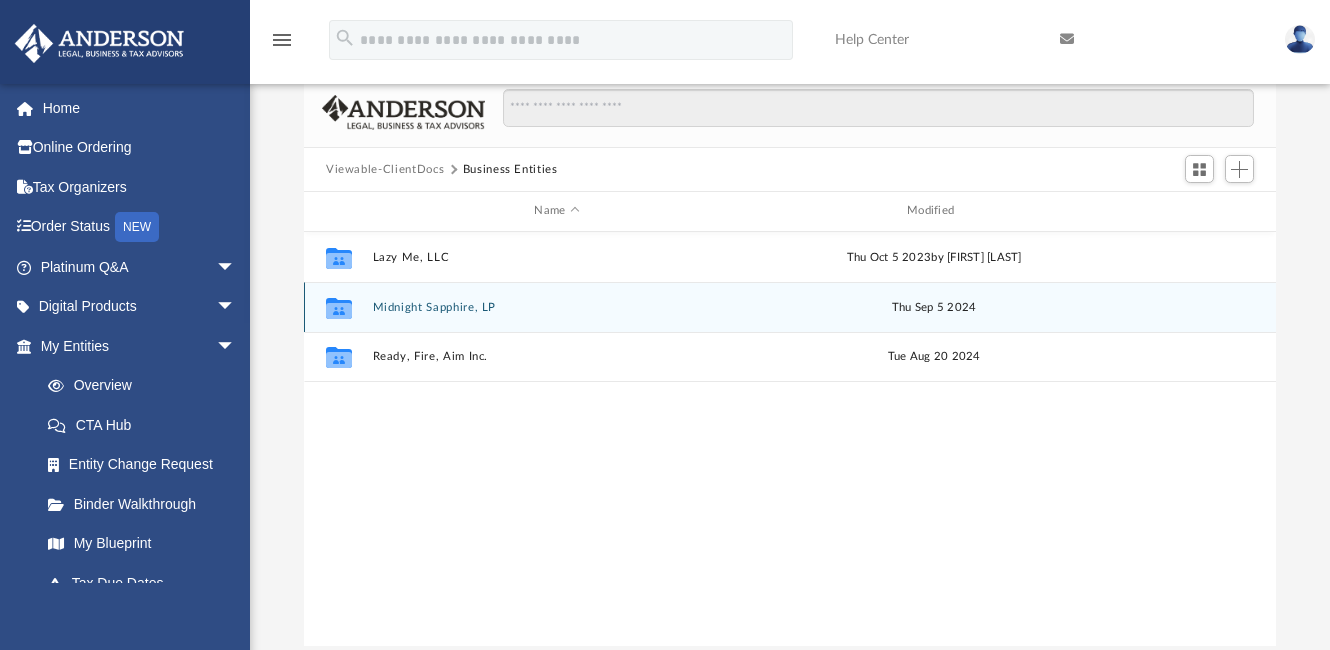 click on "Collaborated Folder [COMPANY_NAME] [DAY] [MONTH] [YEAR]" at bounding box center (790, 307) 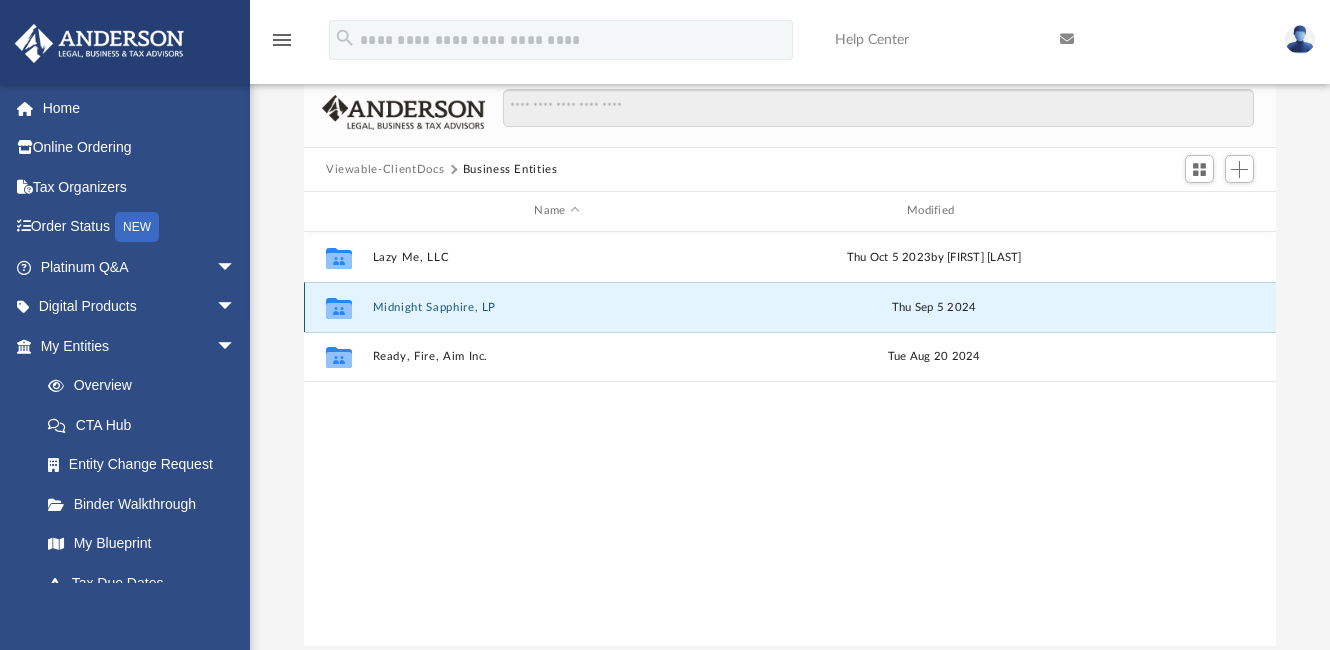 click on "Midnight Sapphire, LP" at bounding box center (557, 307) 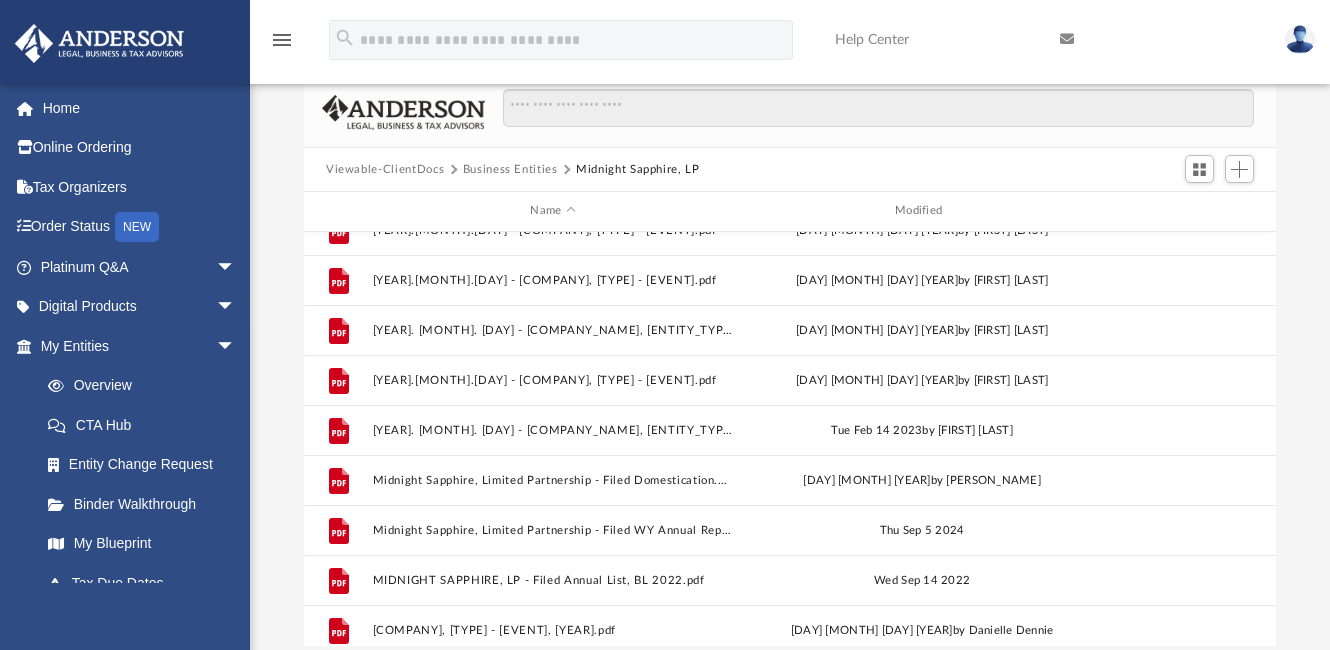 scroll, scrollTop: 486, scrollLeft: 0, axis: vertical 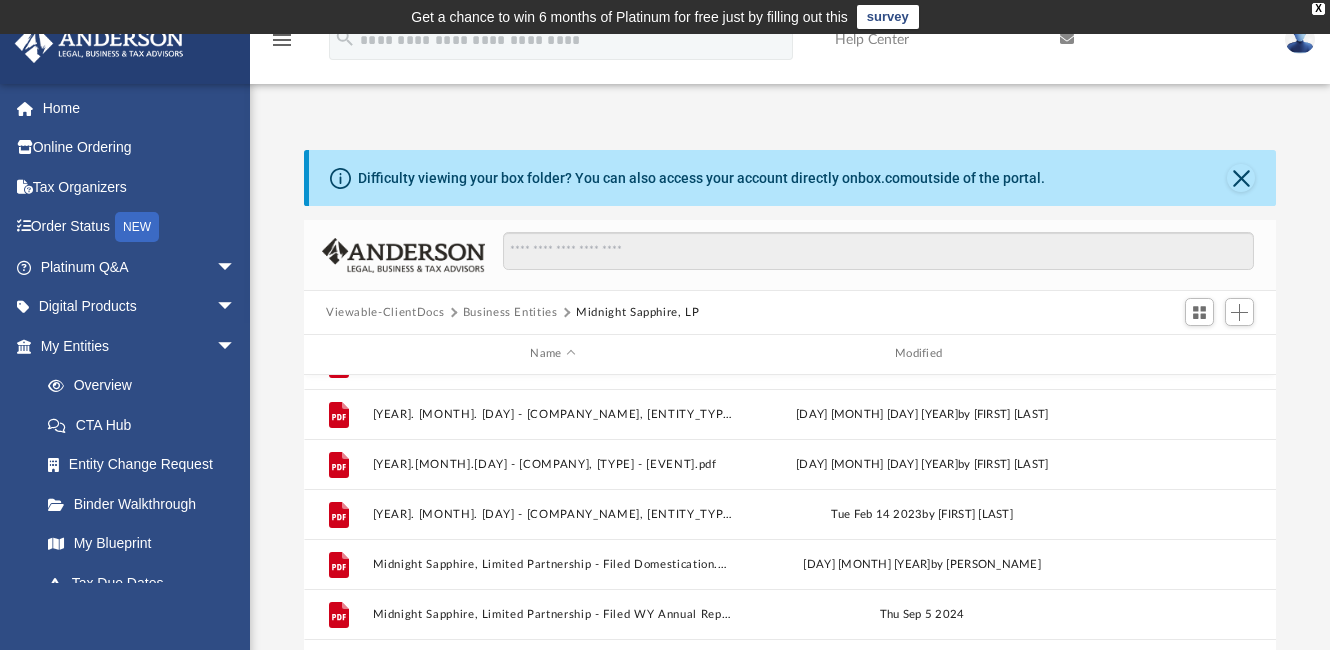 click on "Business Entities" at bounding box center [510, 313] 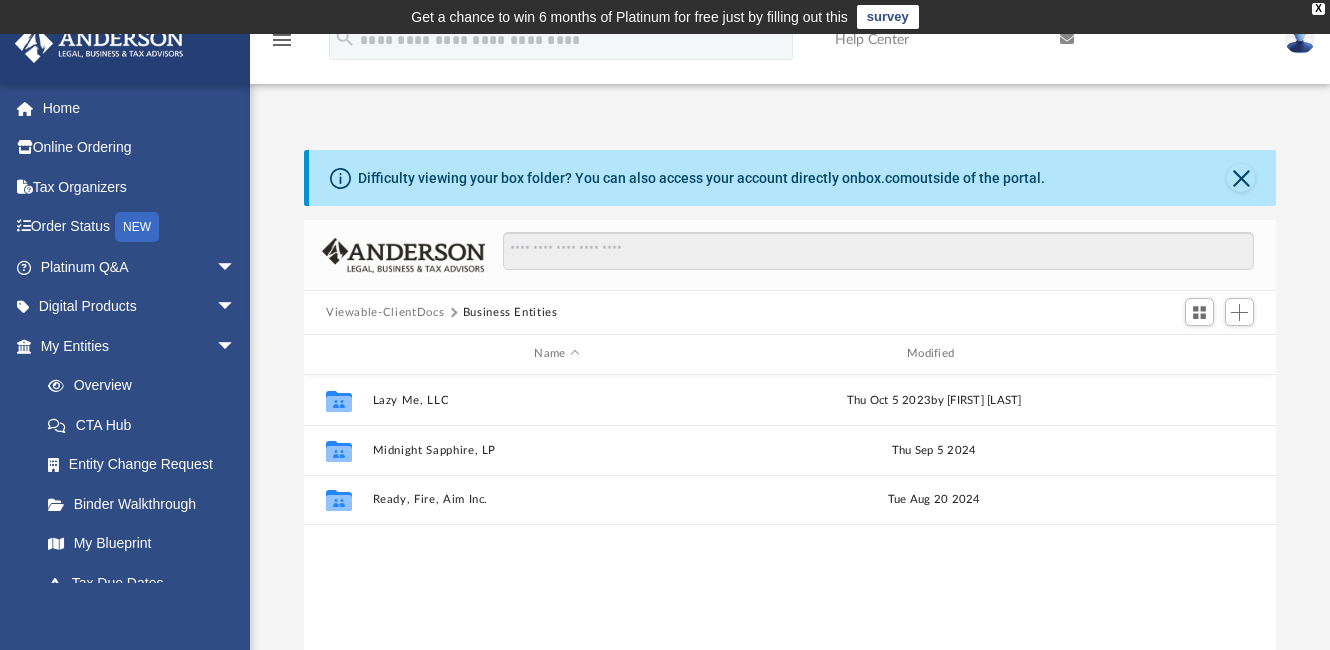 scroll, scrollTop: 0, scrollLeft: 0, axis: both 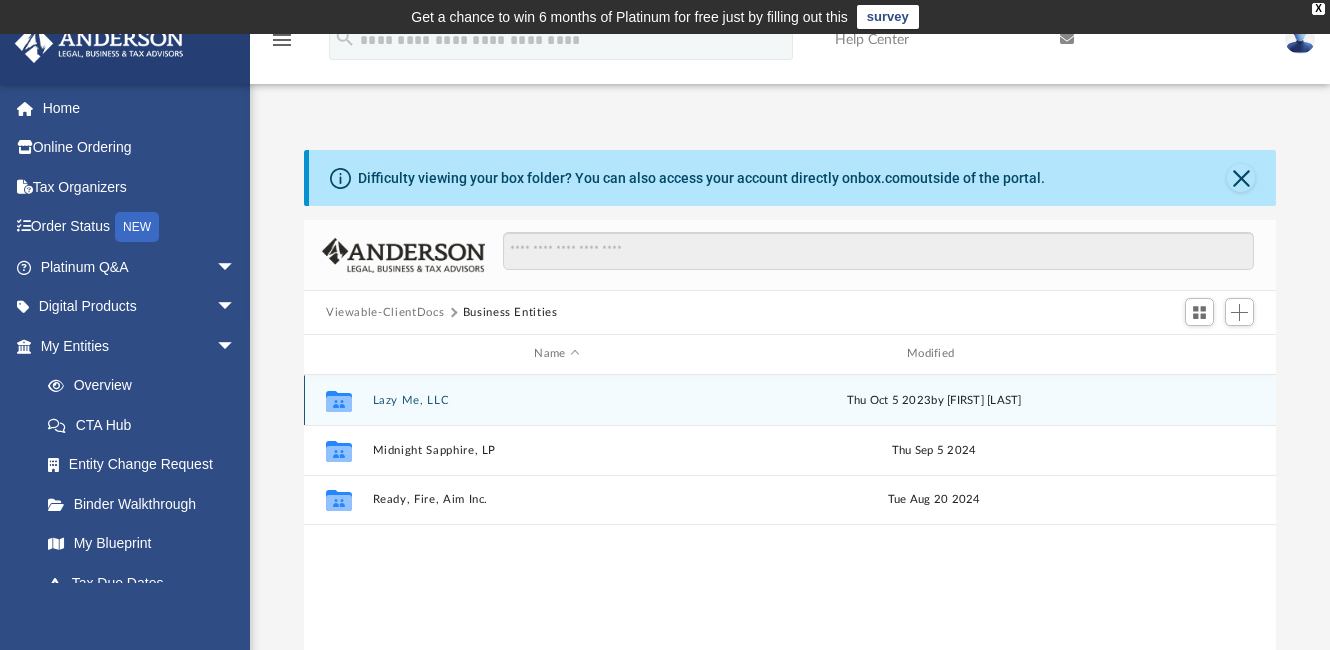 click on "Lazy Me, LLC" at bounding box center [557, 400] 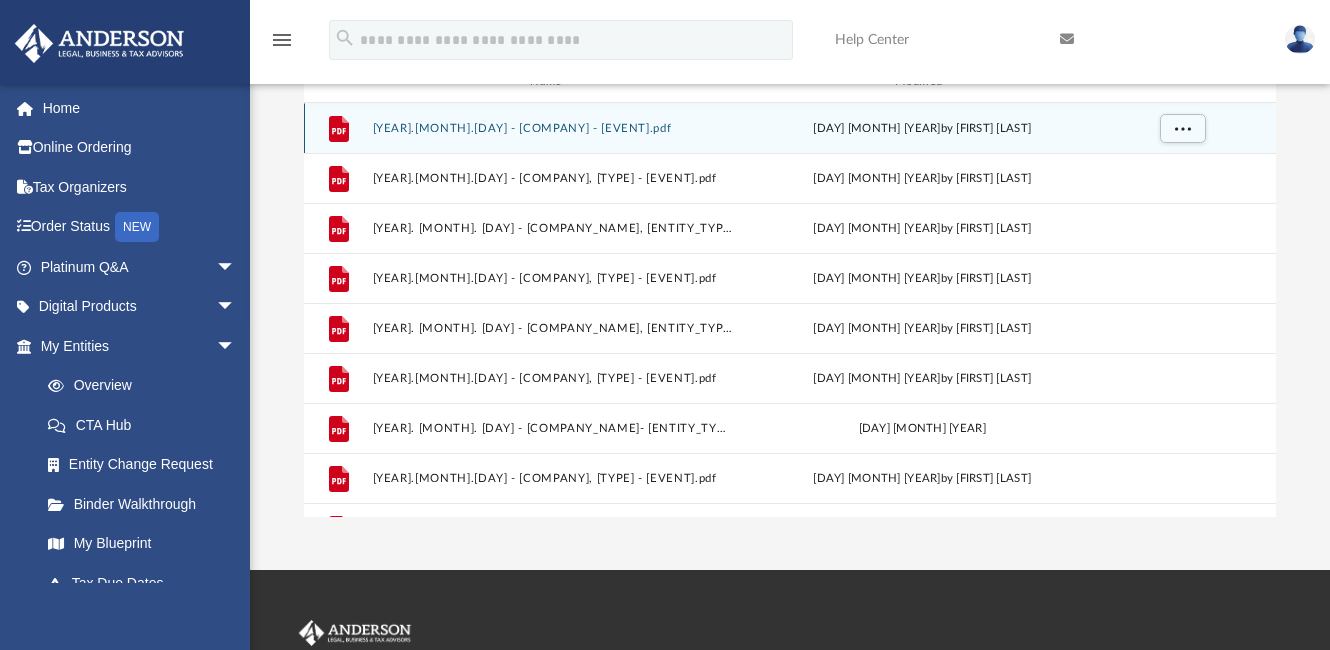scroll, scrollTop: 258, scrollLeft: 0, axis: vertical 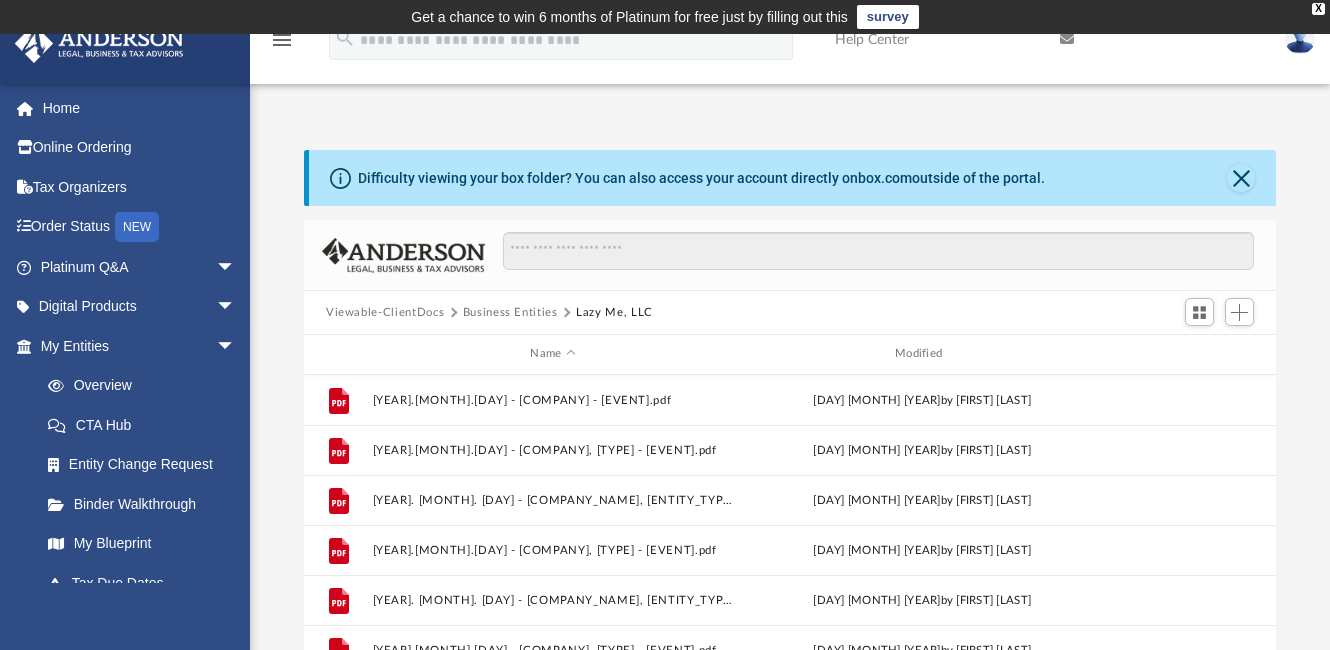 click on "Business Entities" at bounding box center (510, 313) 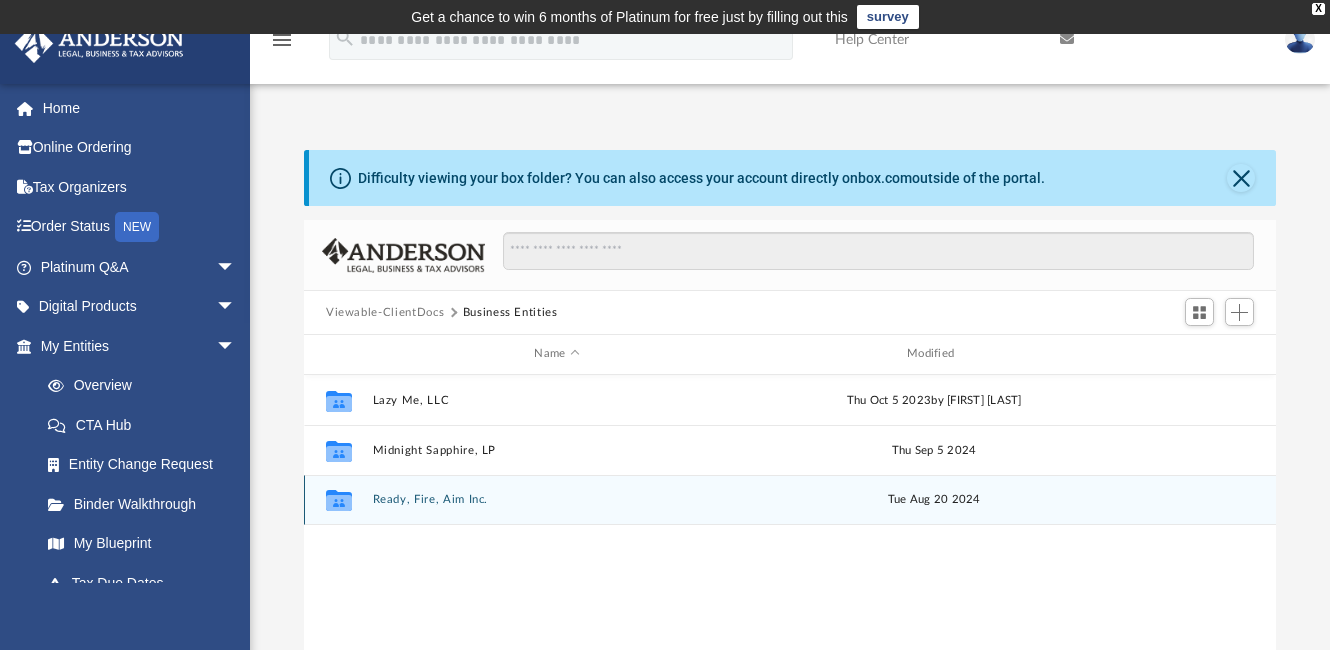 click on "Ready, Fire, Aim Inc." at bounding box center [557, 499] 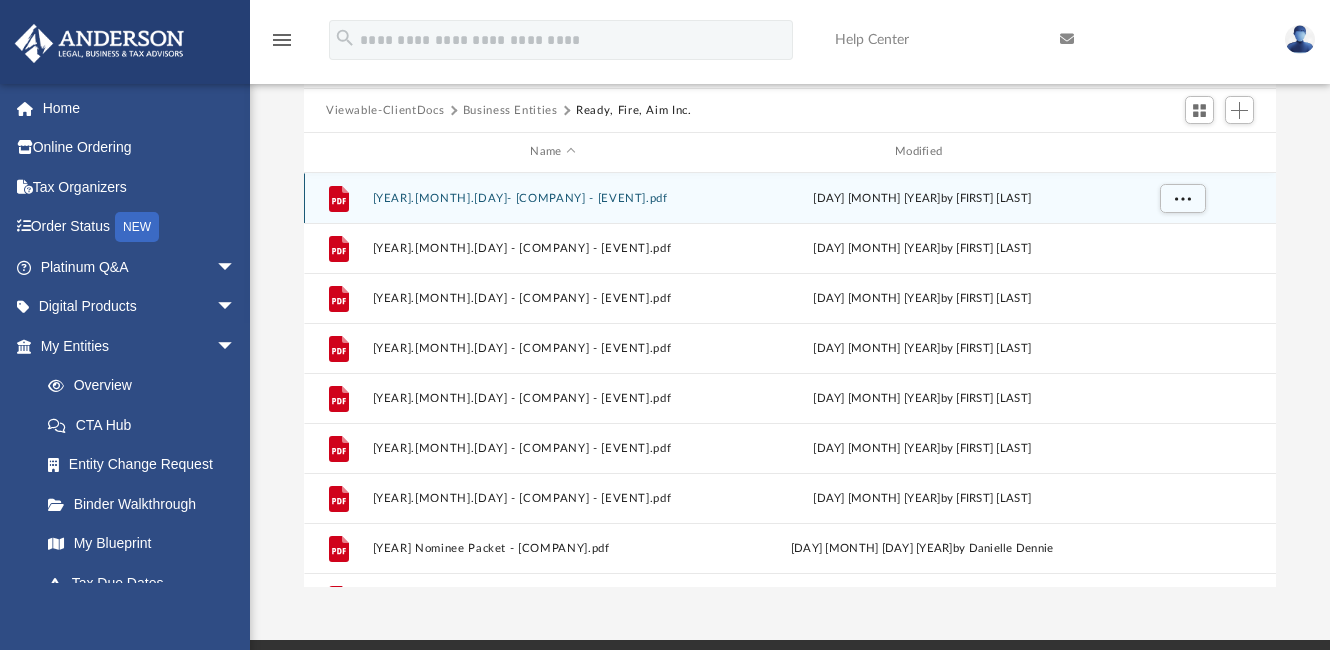 scroll, scrollTop: 207, scrollLeft: 0, axis: vertical 